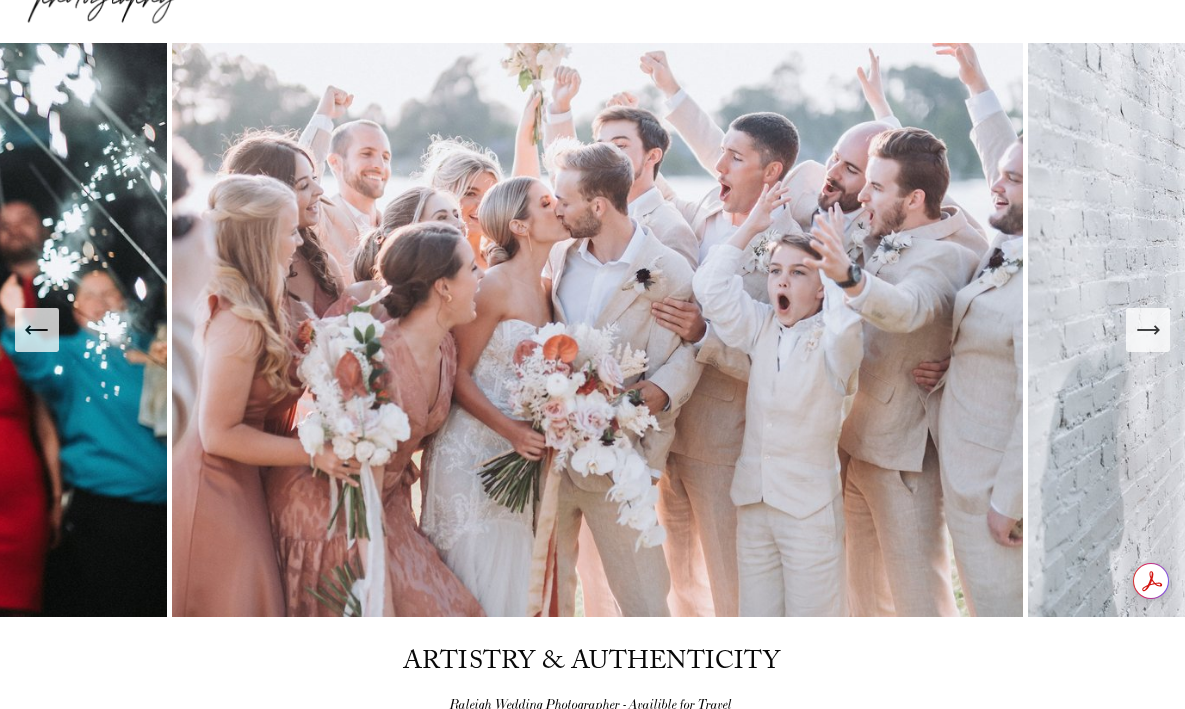 scroll, scrollTop: 73, scrollLeft: 0, axis: vertical 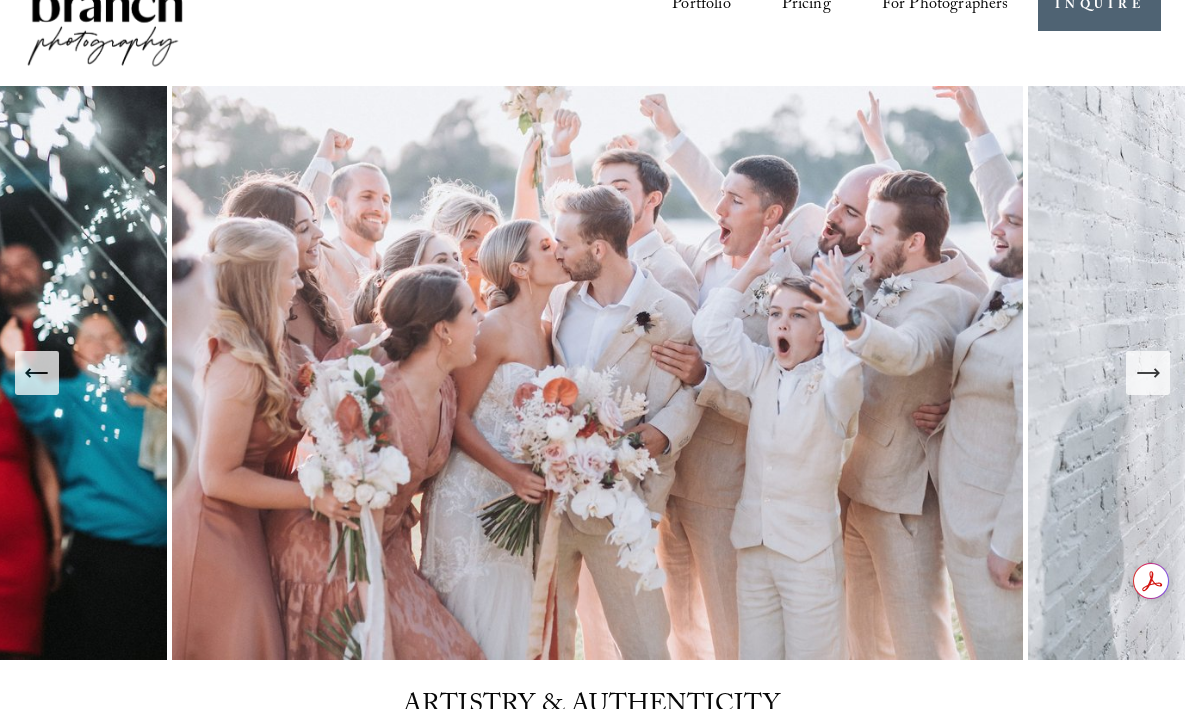 click 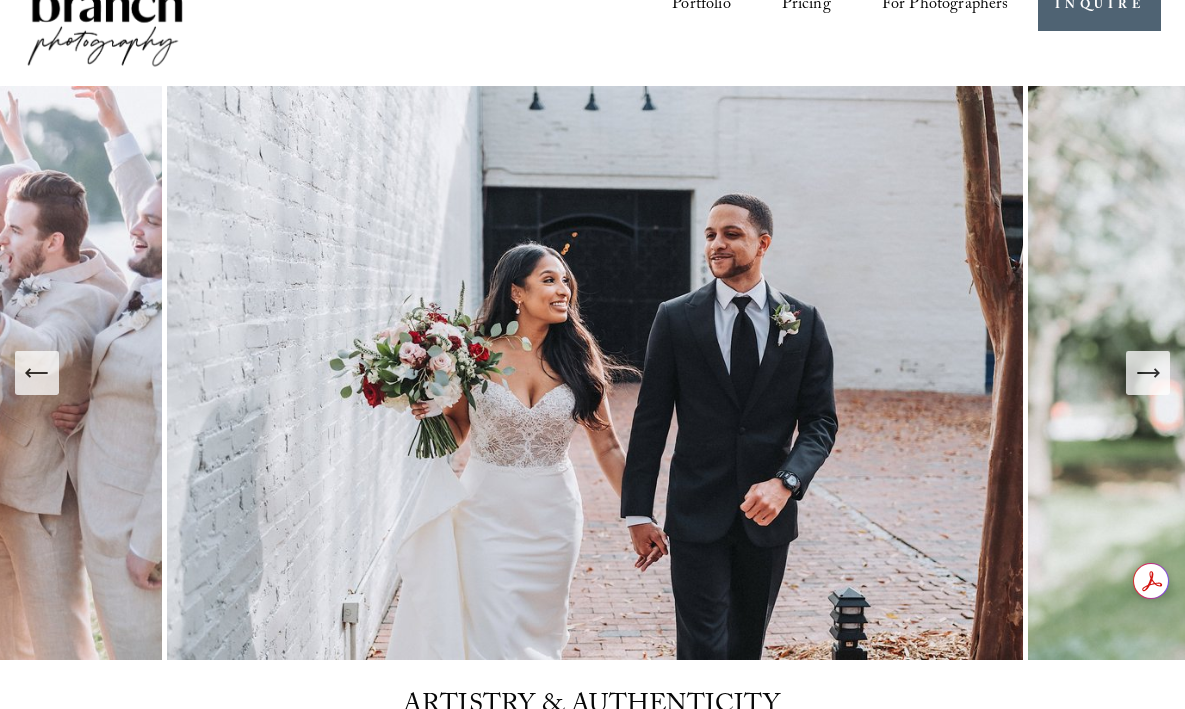 click 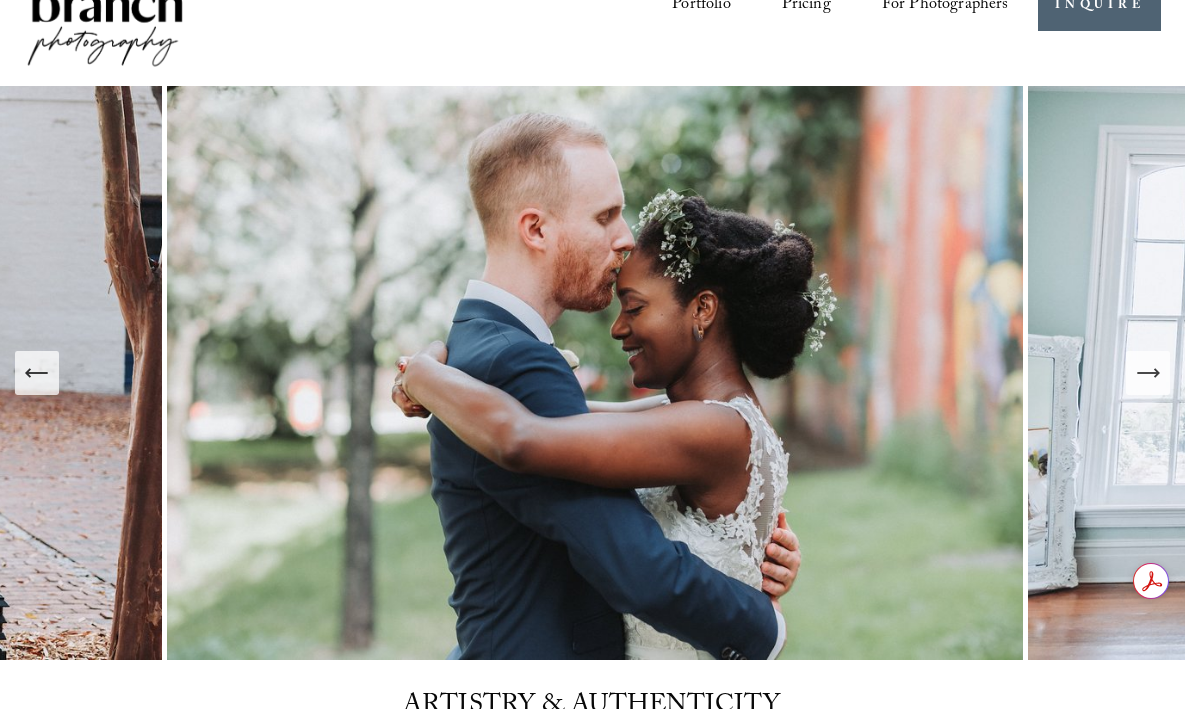 click 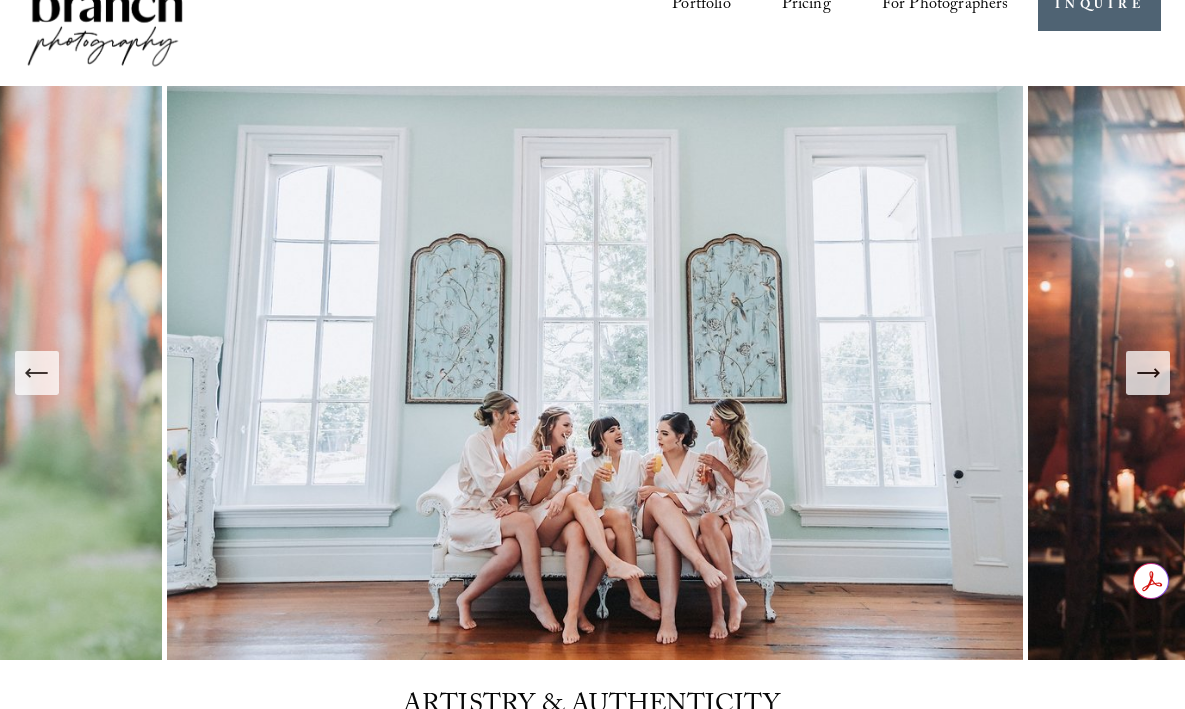 click 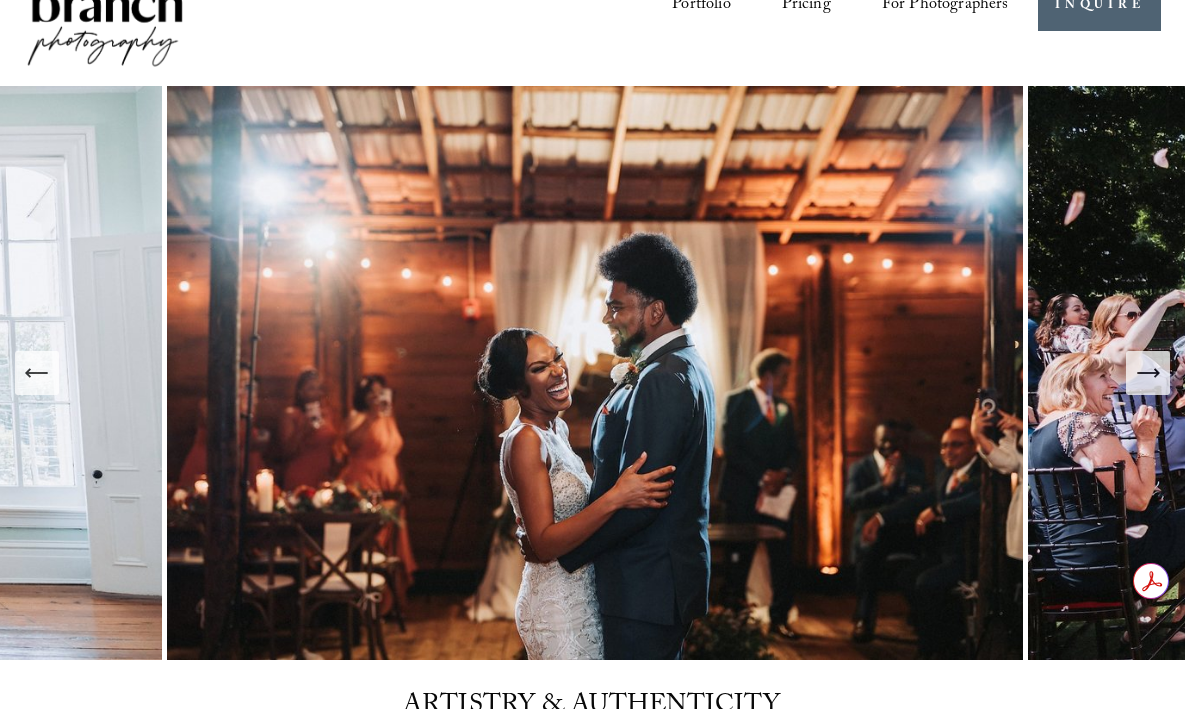 click 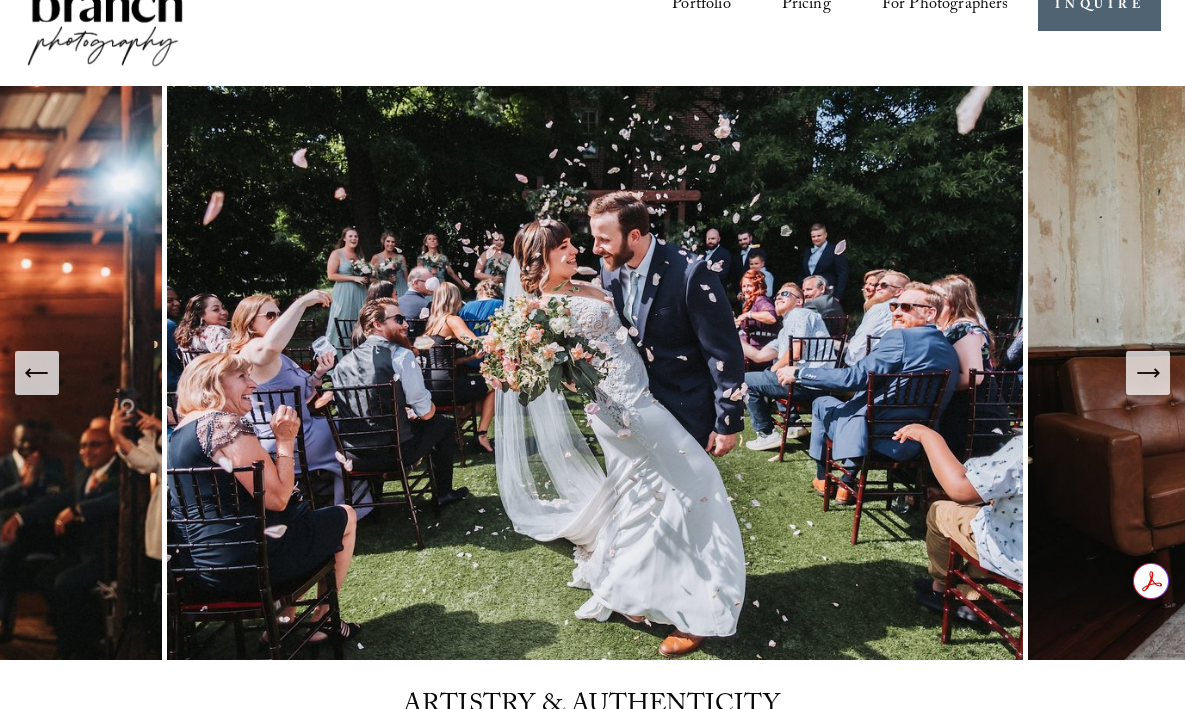 click 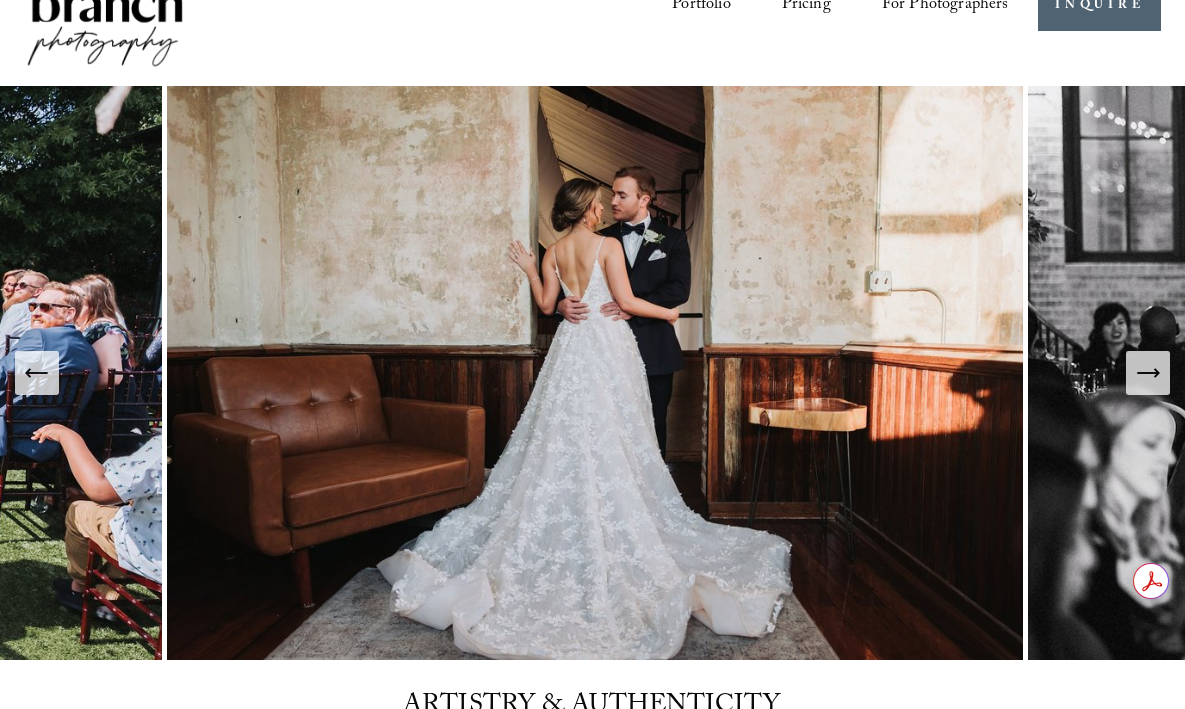 click 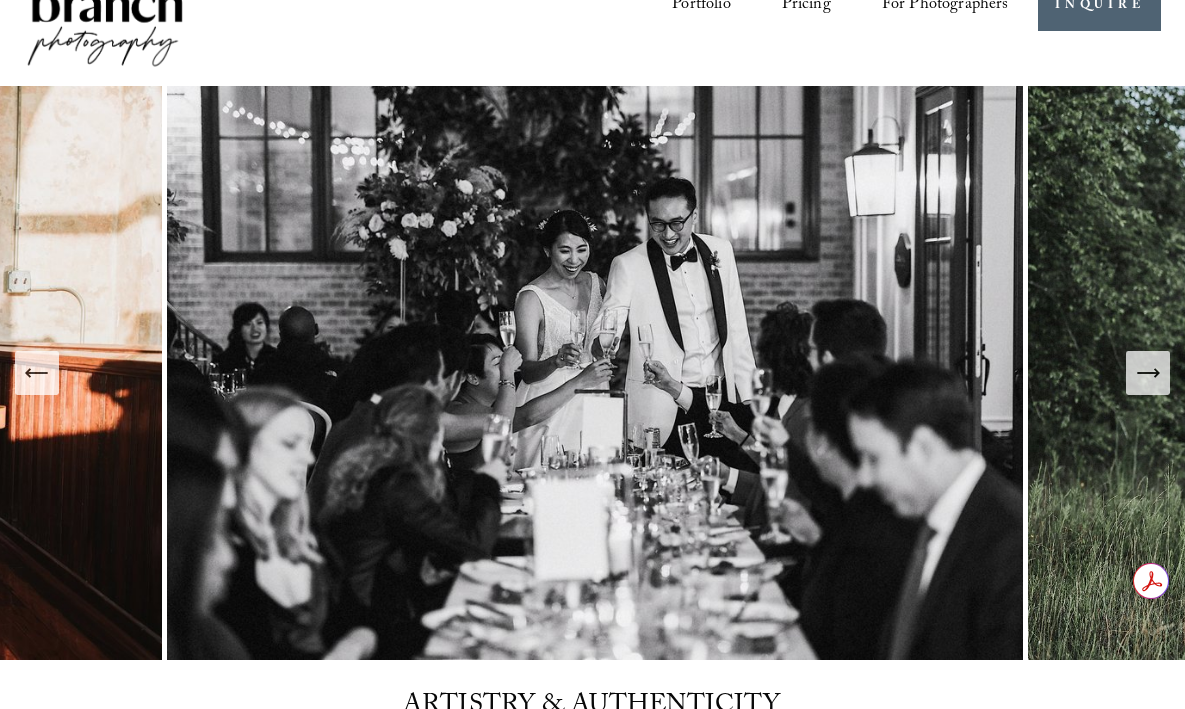 click 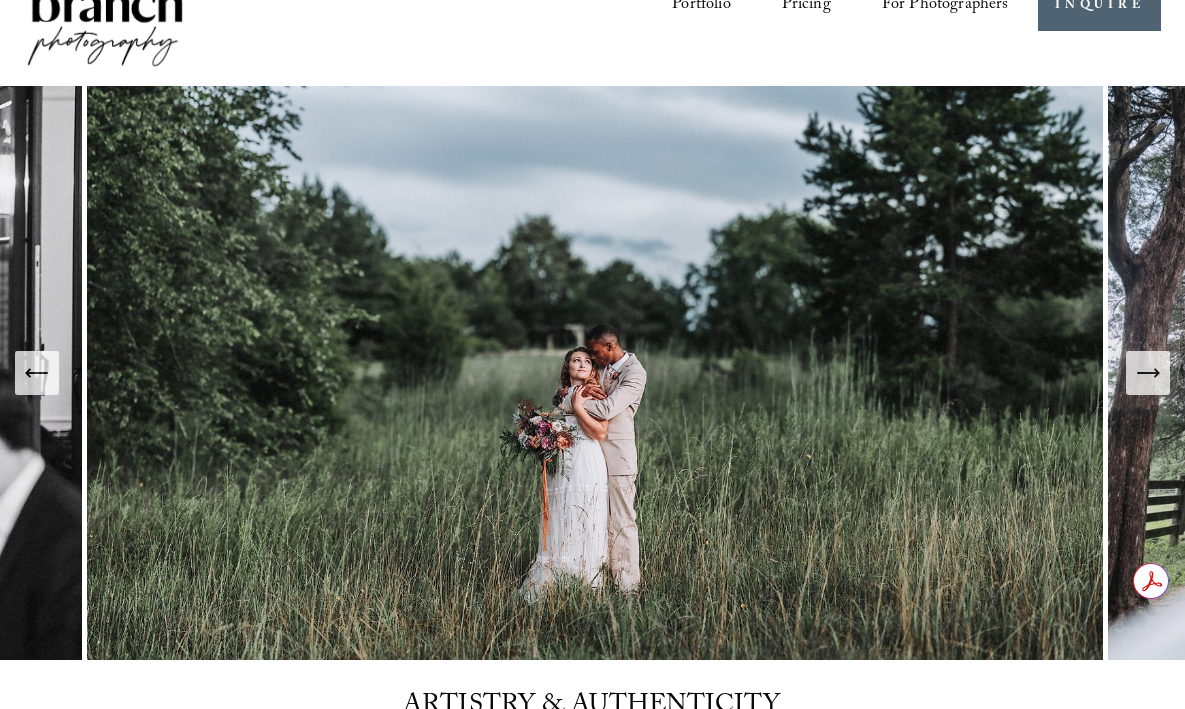 click 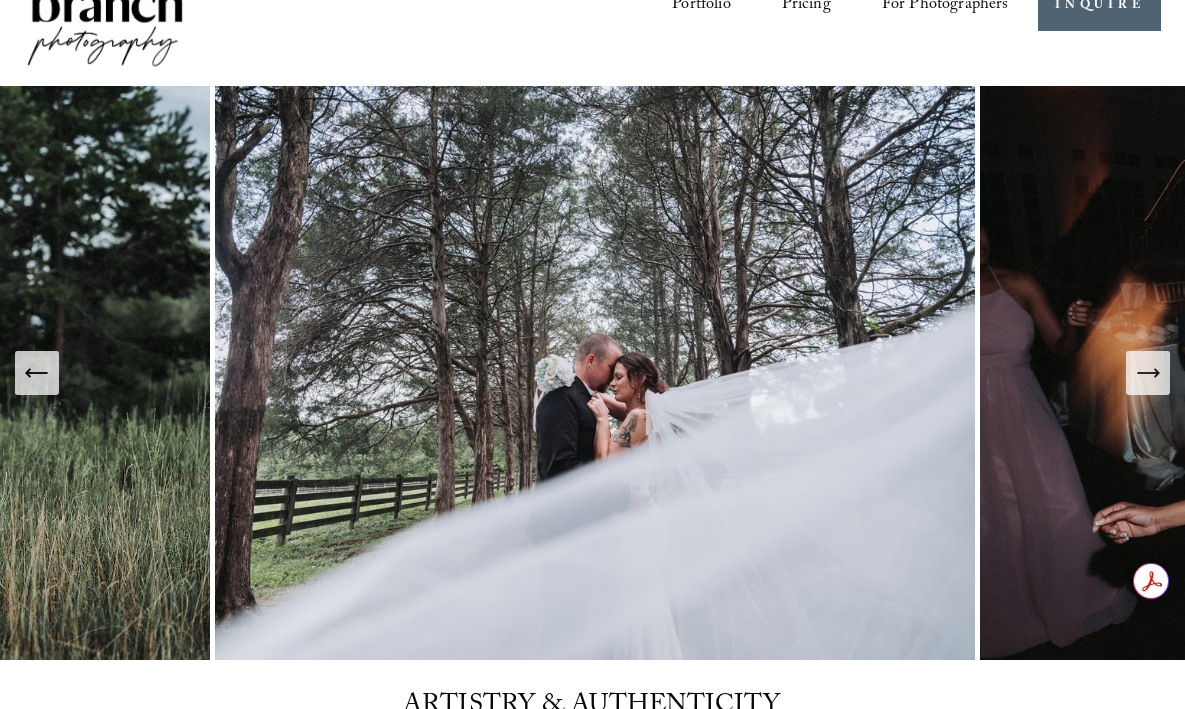 click 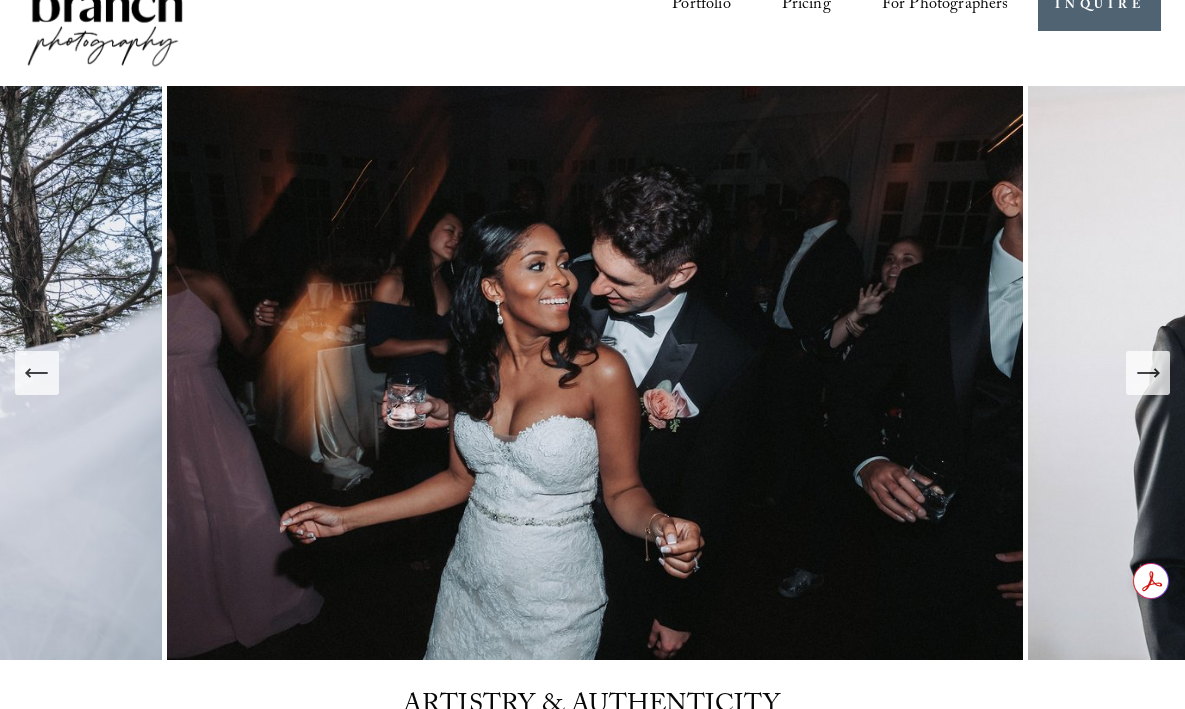 click 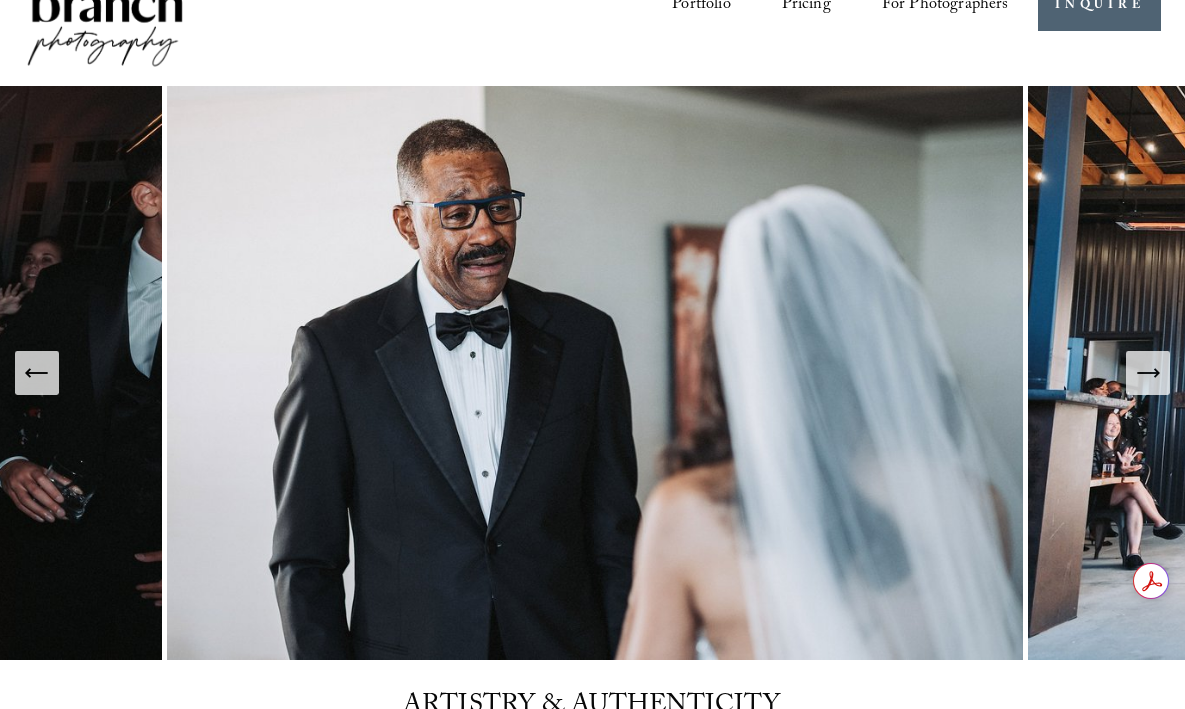 click 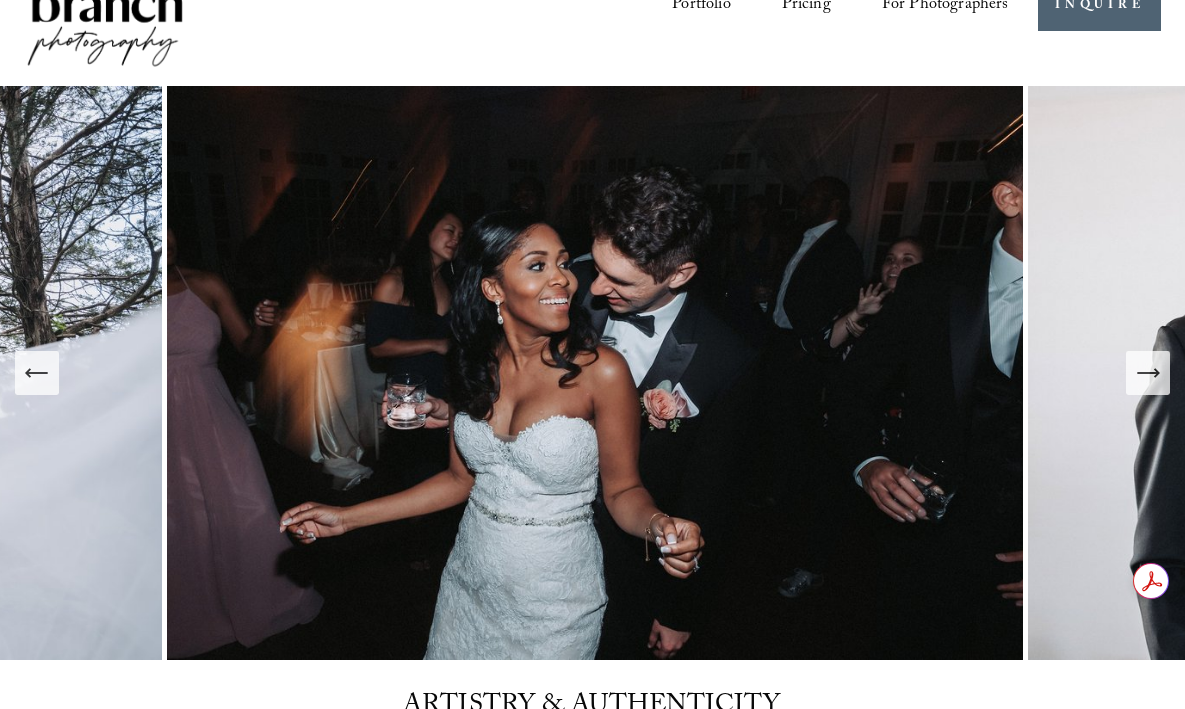click 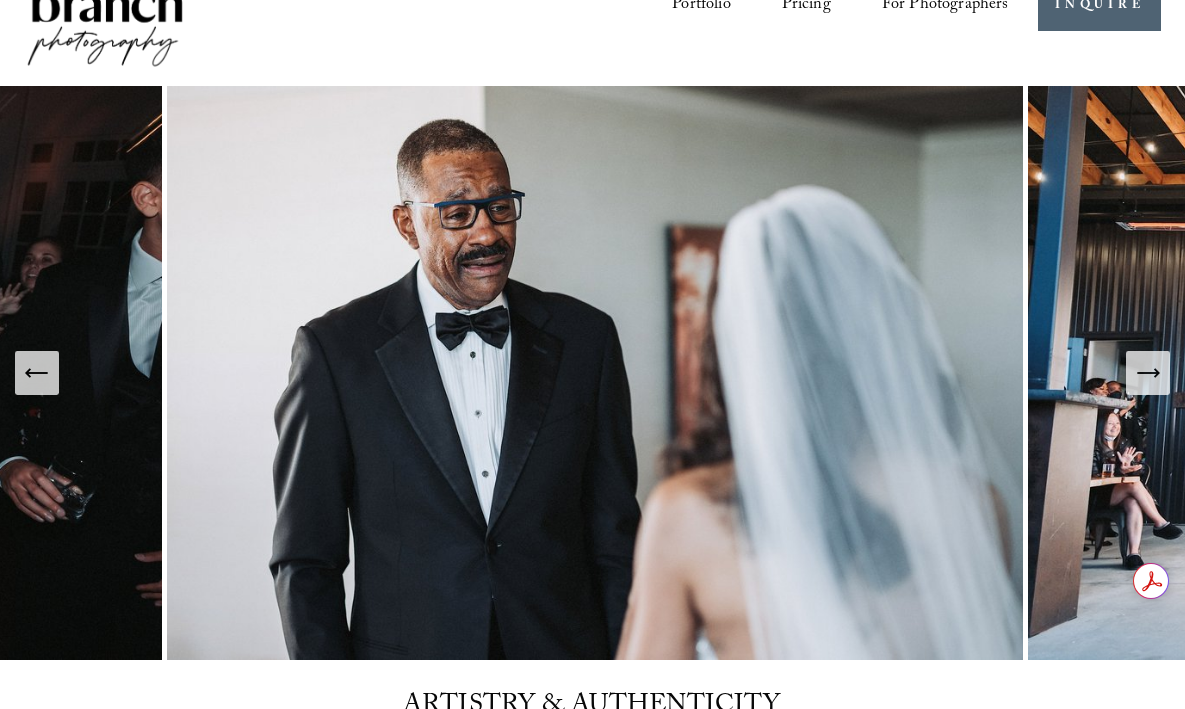 click 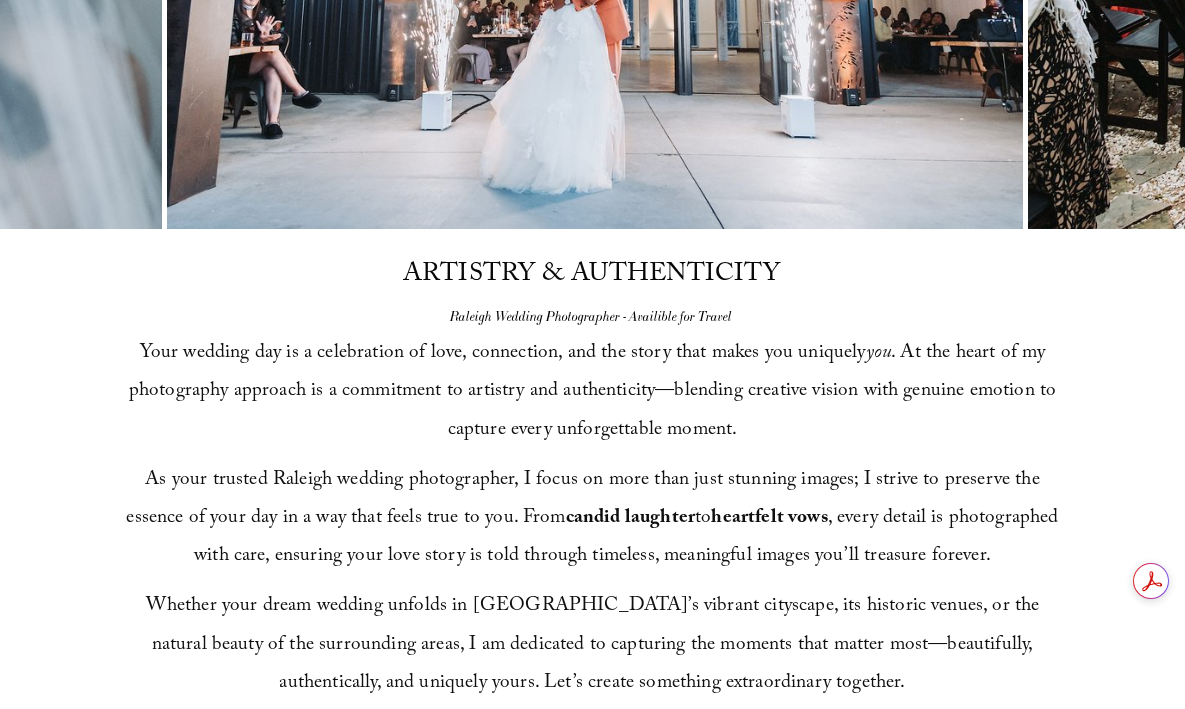 scroll, scrollTop: 0, scrollLeft: 0, axis: both 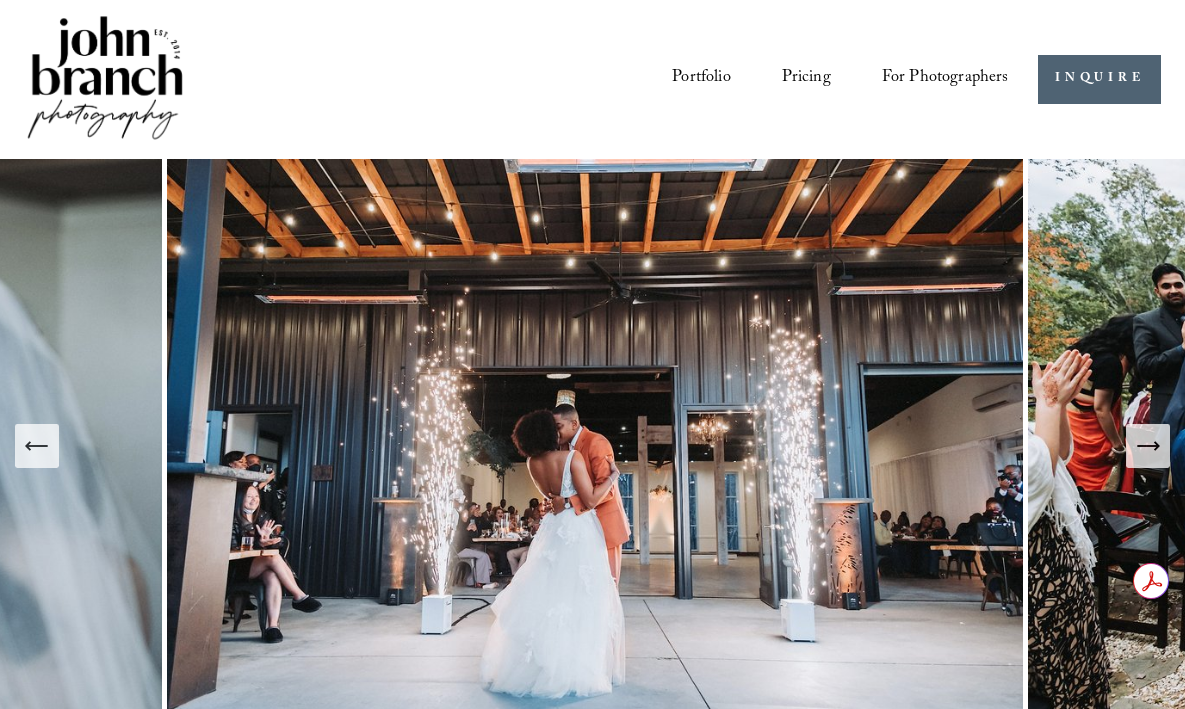 click on "Presets" at bounding box center (0, 0) 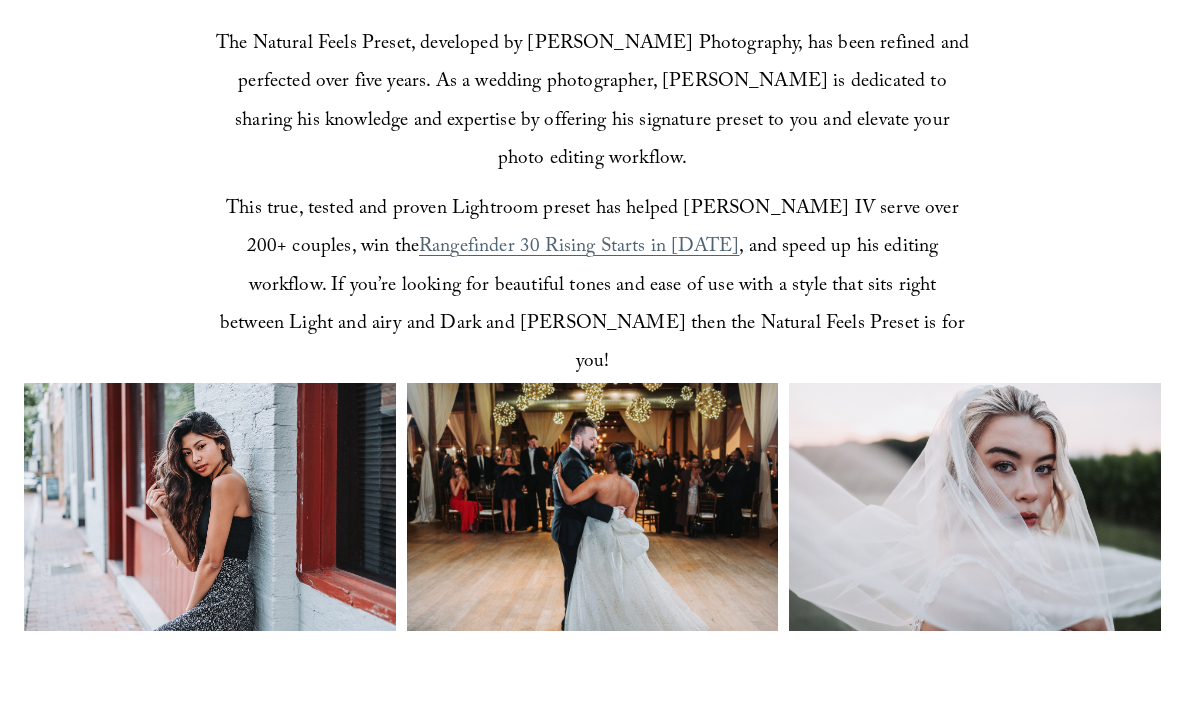 scroll, scrollTop: 554, scrollLeft: 0, axis: vertical 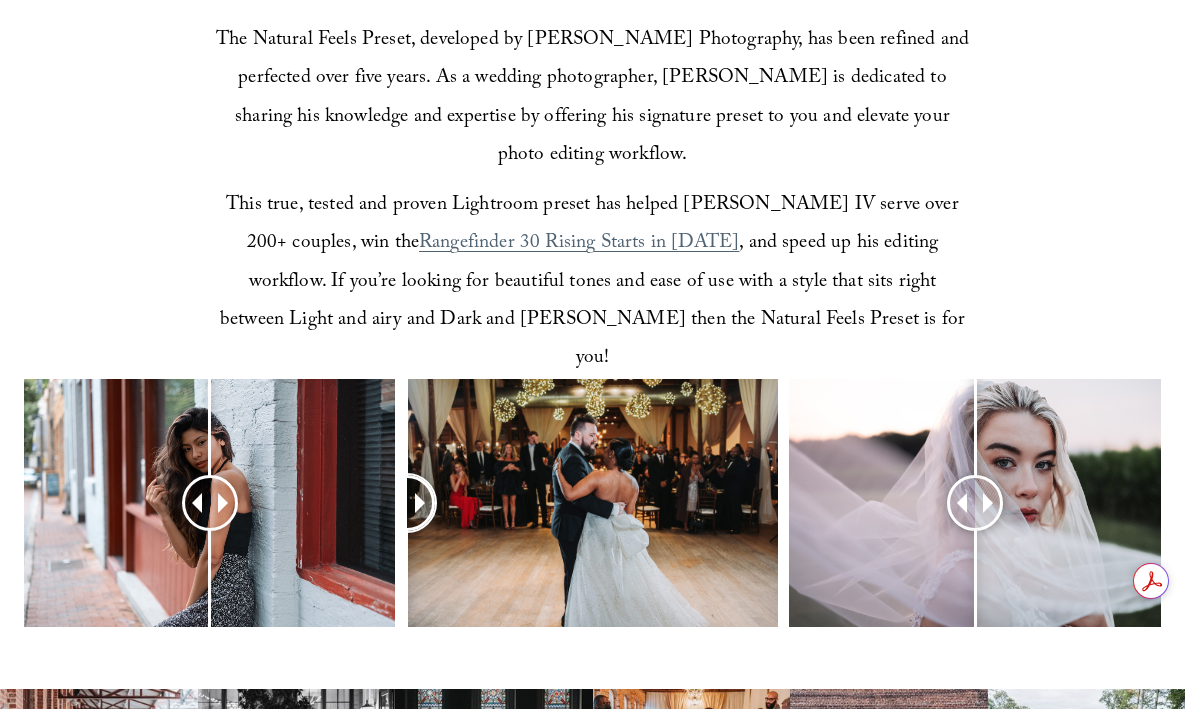 drag, startPoint x: 599, startPoint y: 467, endPoint x: 324, endPoint y: 642, distance: 325.9601 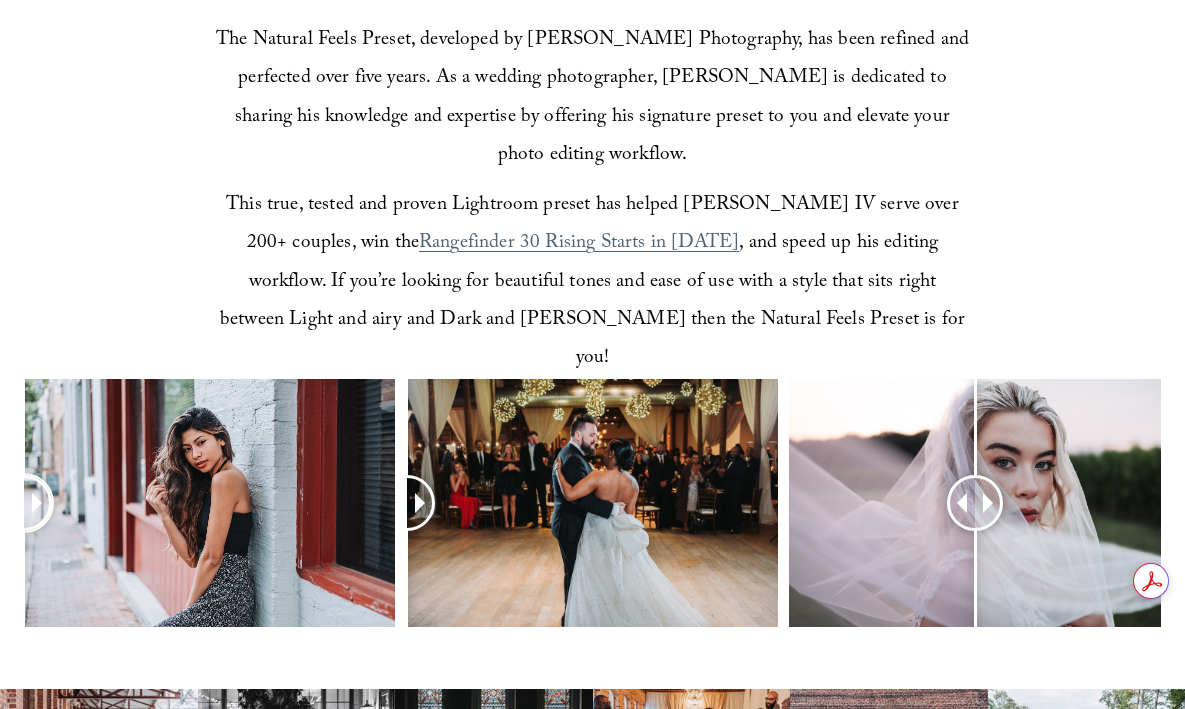 drag, startPoint x: 209, startPoint y: 463, endPoint x: -87, endPoint y: 561, distance: 311.8012 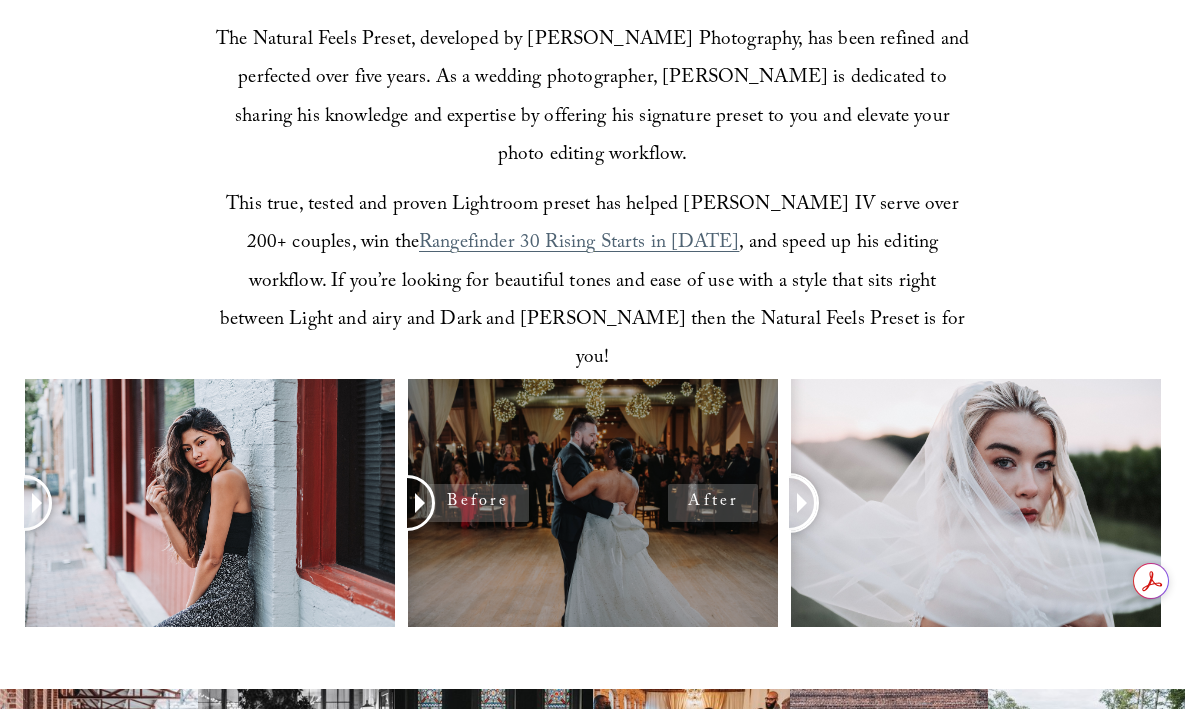 drag, startPoint x: 970, startPoint y: 470, endPoint x: 542, endPoint y: 503, distance: 429.27032 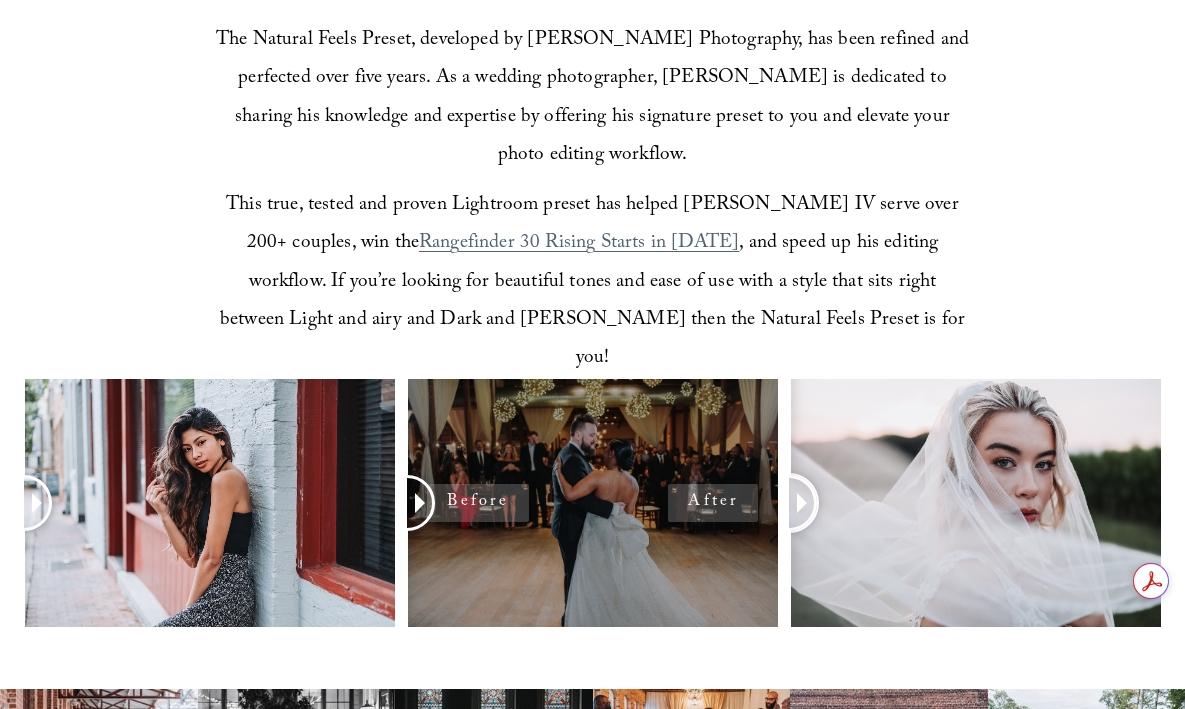 click at bounding box center (592, 533) 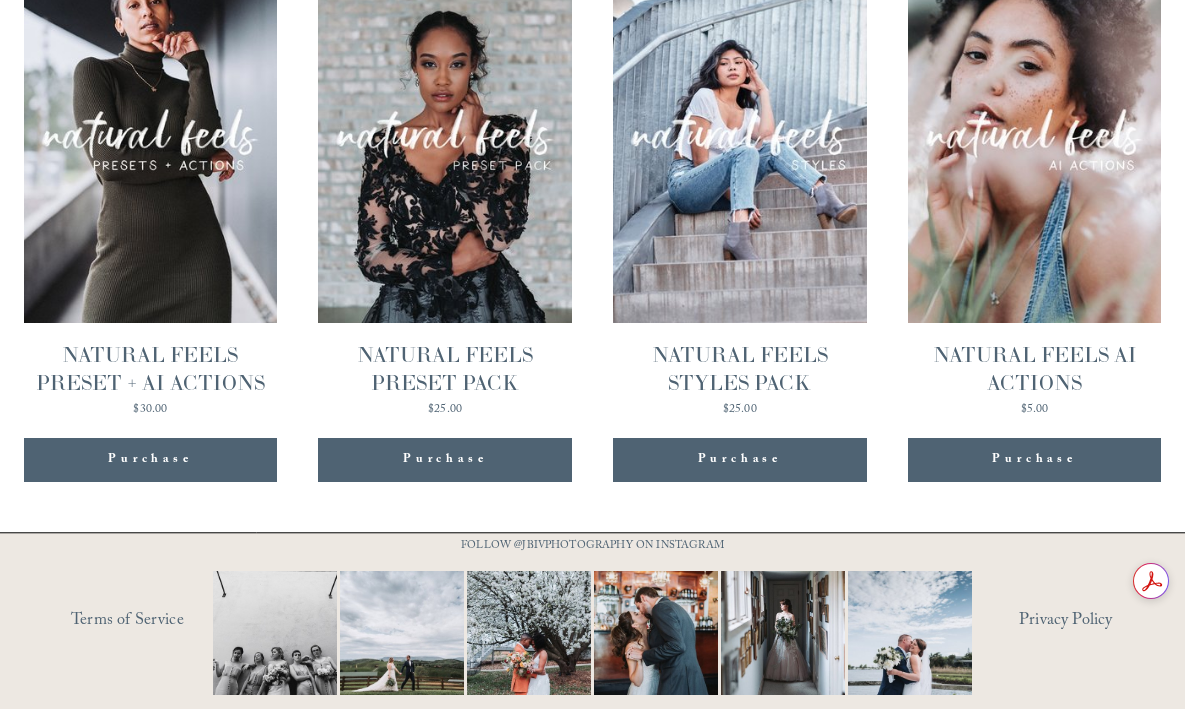 scroll, scrollTop: 1957, scrollLeft: 0, axis: vertical 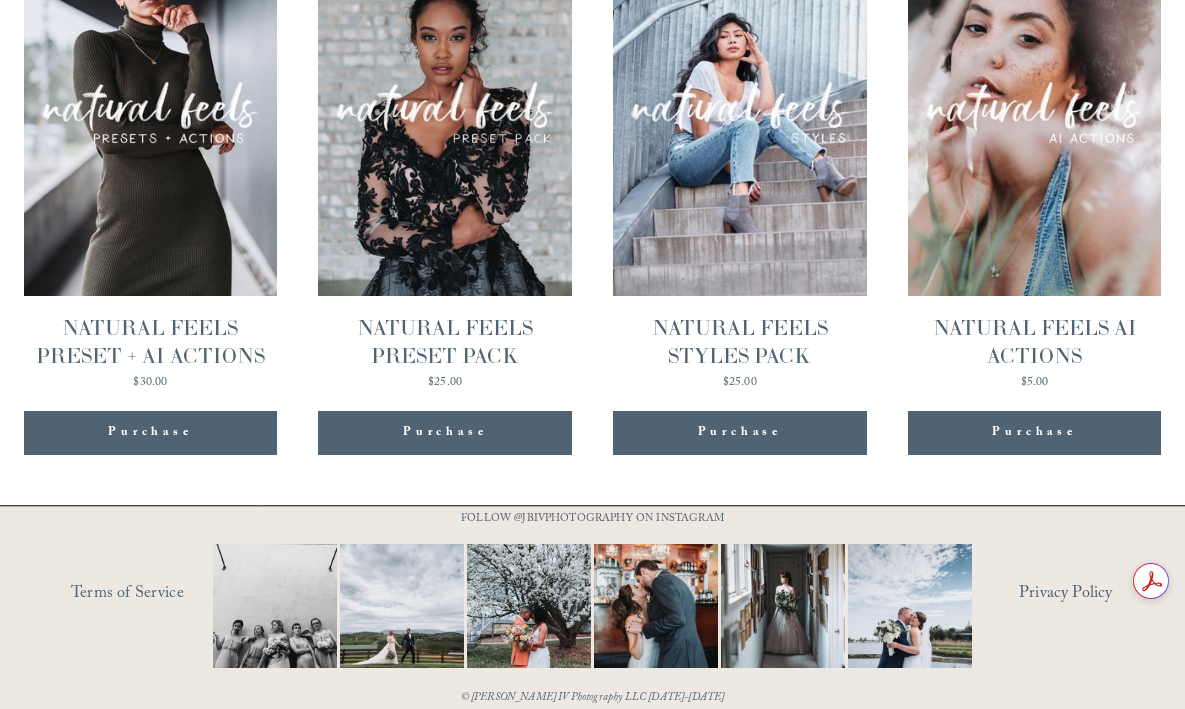 click on "Quick View" at bounding box center (1034, 70) 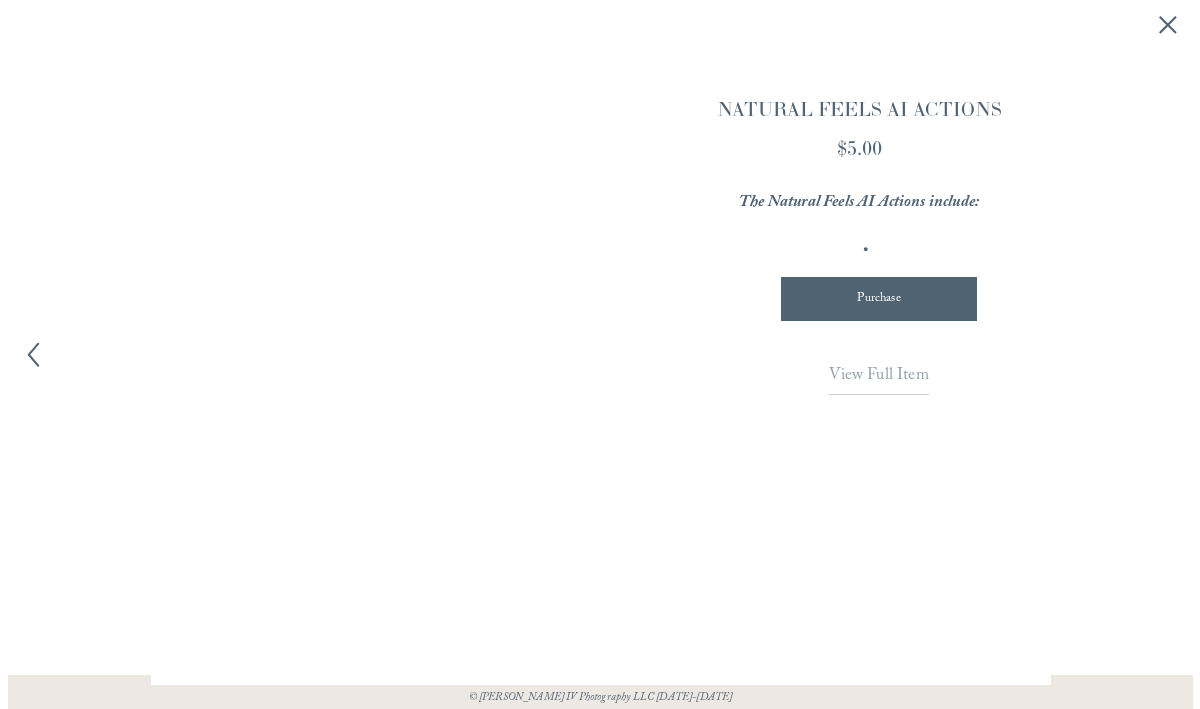scroll, scrollTop: 1923, scrollLeft: 0, axis: vertical 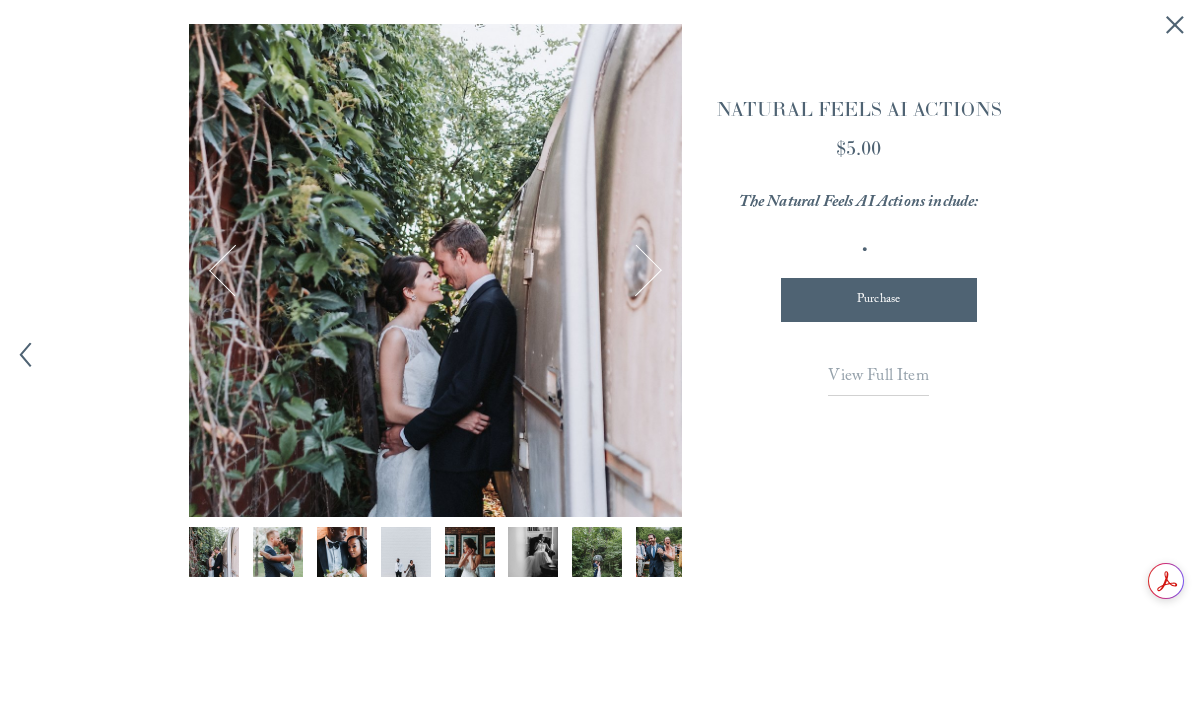 click at bounding box center (878, 253) 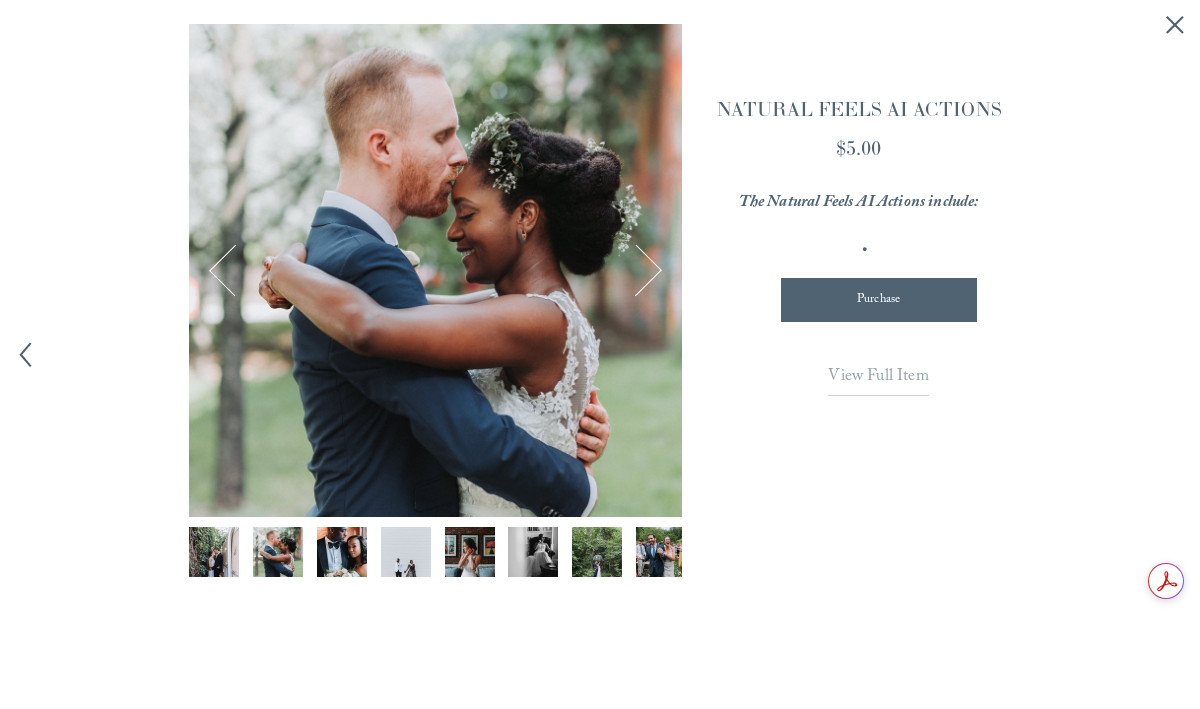 click at bounding box center [636, 271] 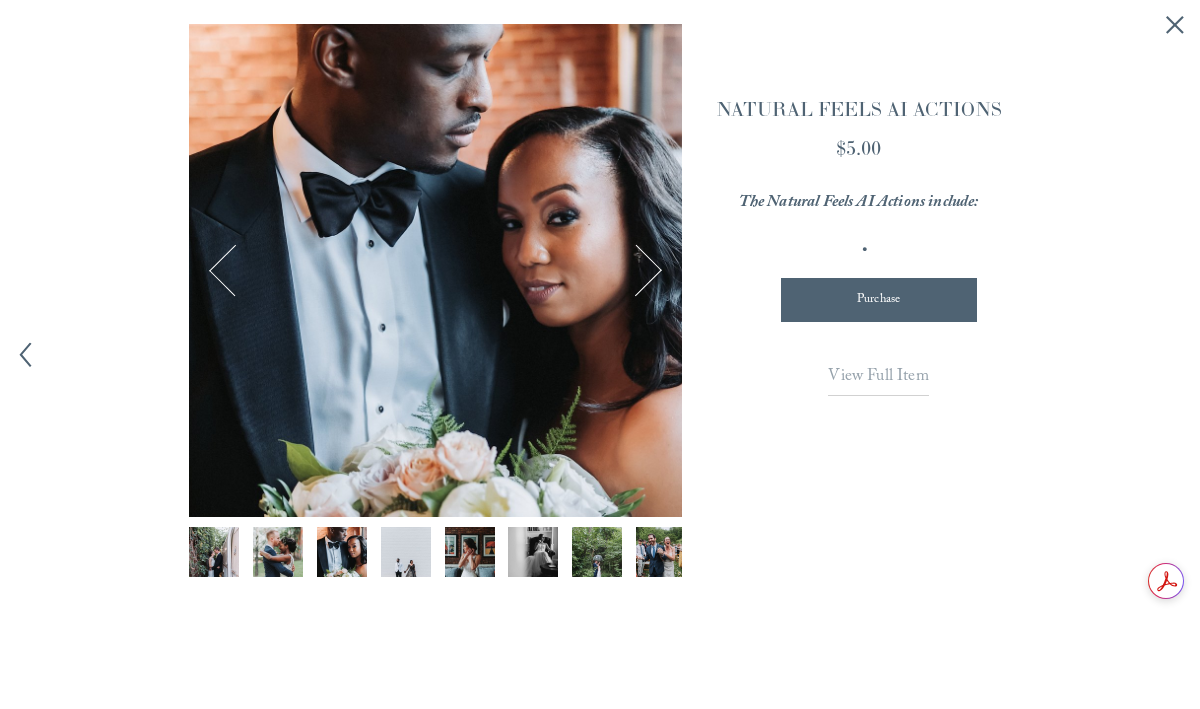 click at bounding box center (636, 271) 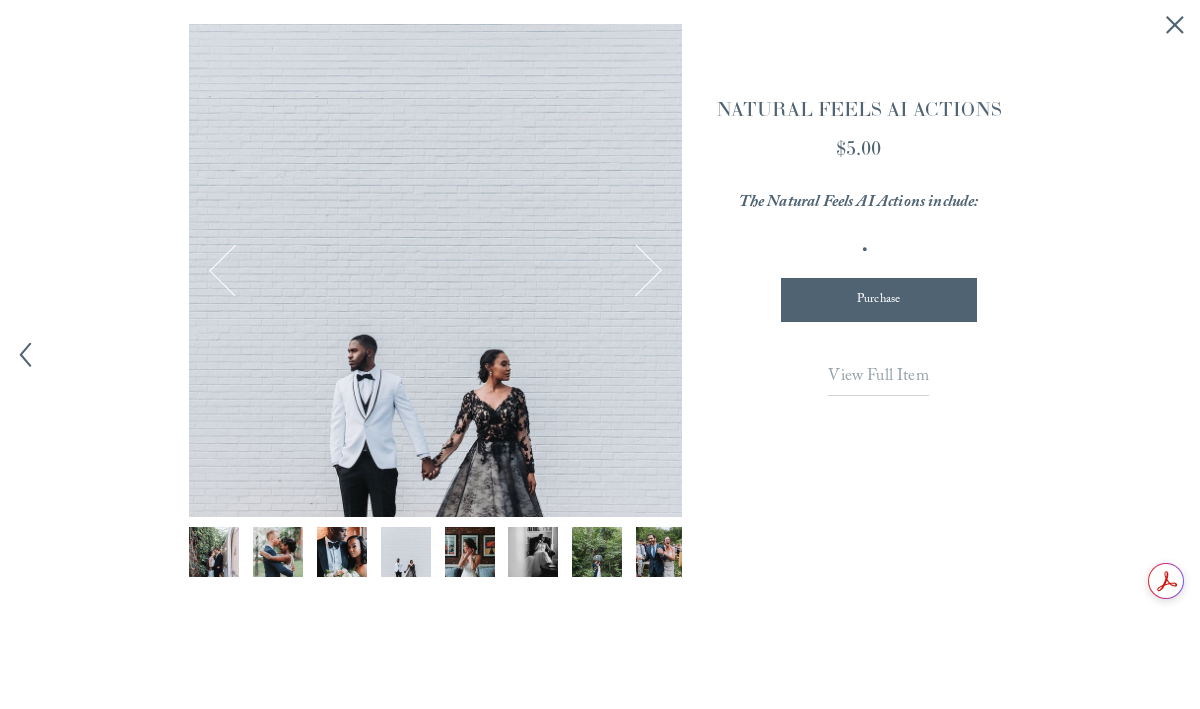 click at bounding box center (636, 271) 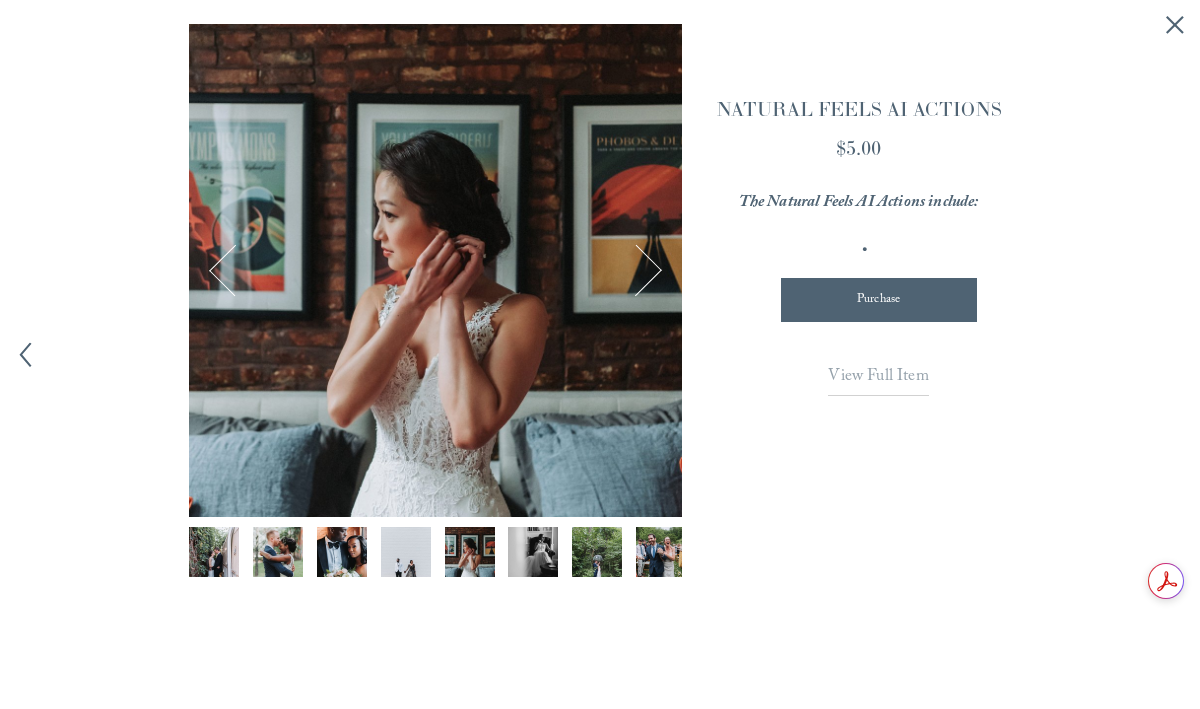 click at bounding box center (636, 271) 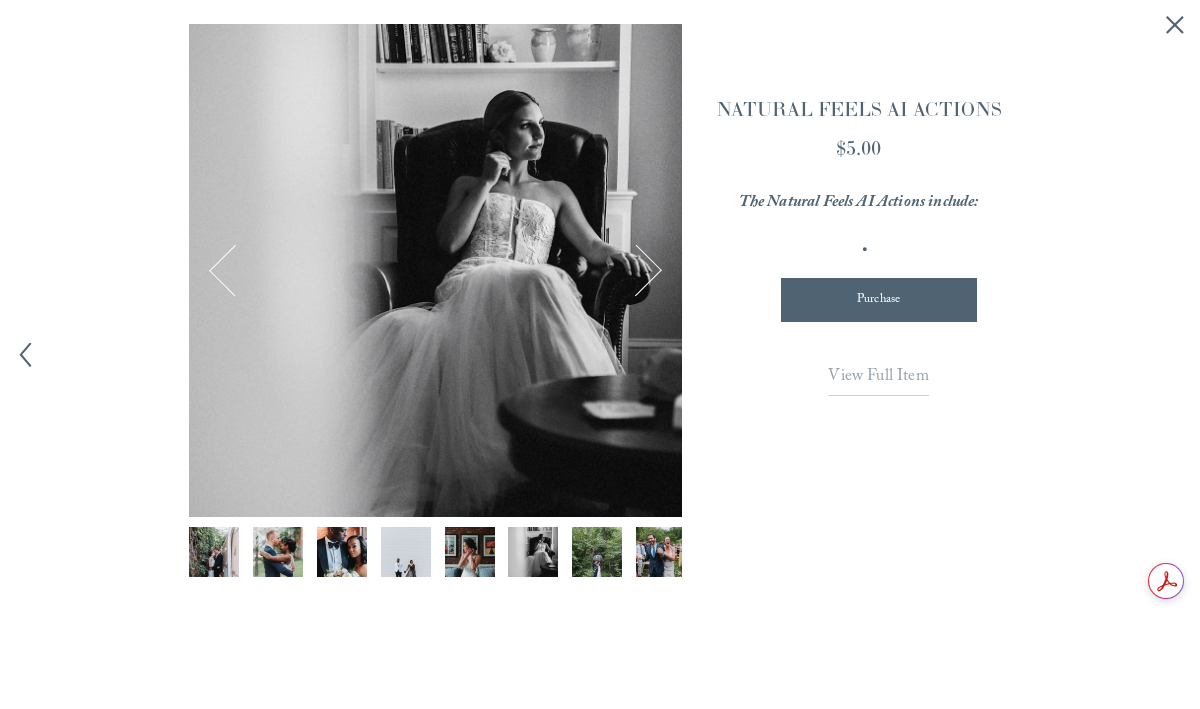 click at bounding box center [636, 271] 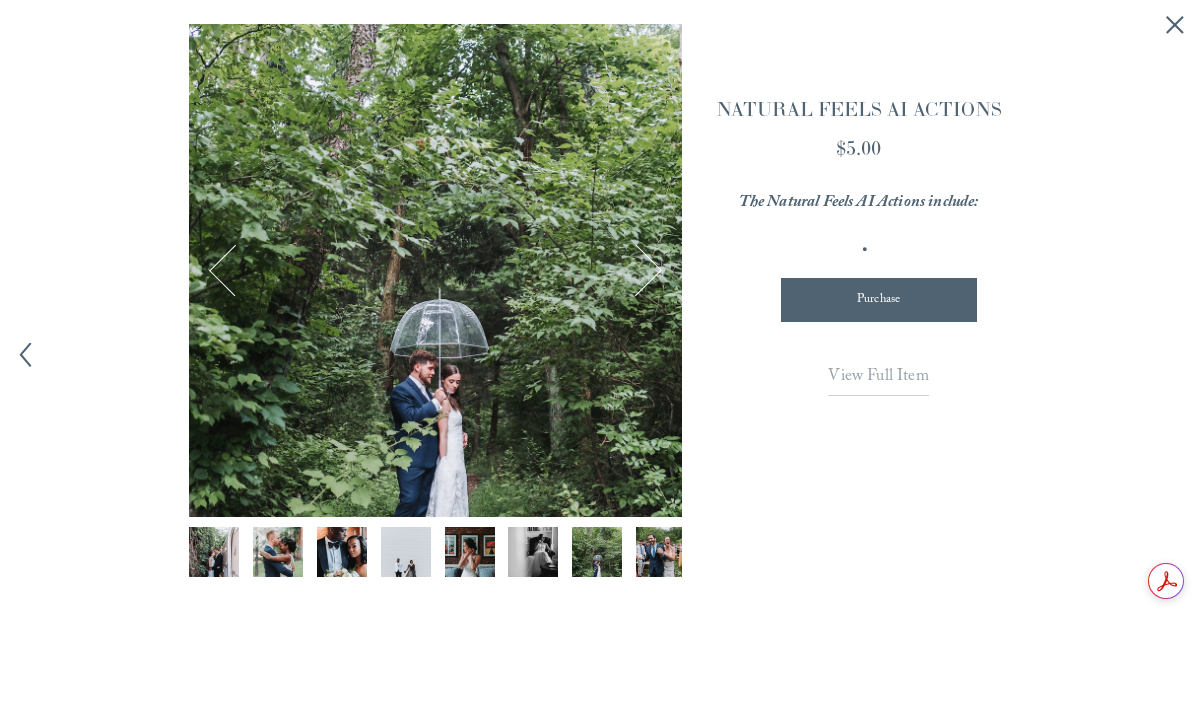 click at bounding box center [636, 271] 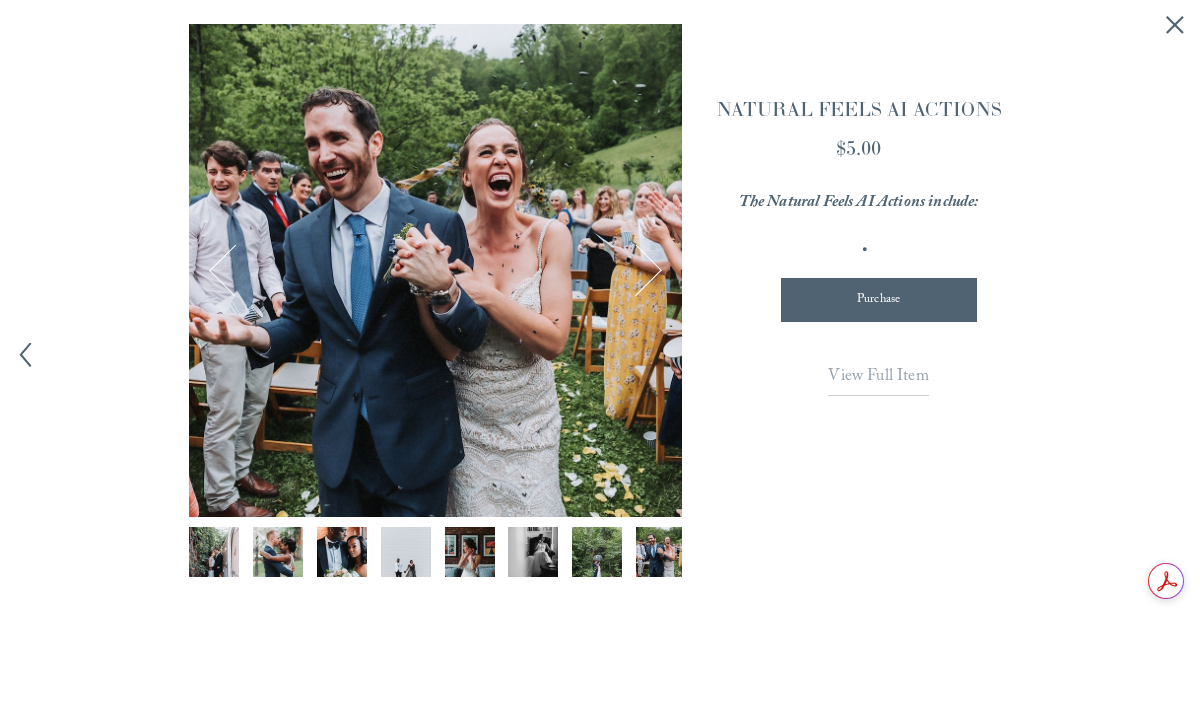 click at bounding box center [636, 271] 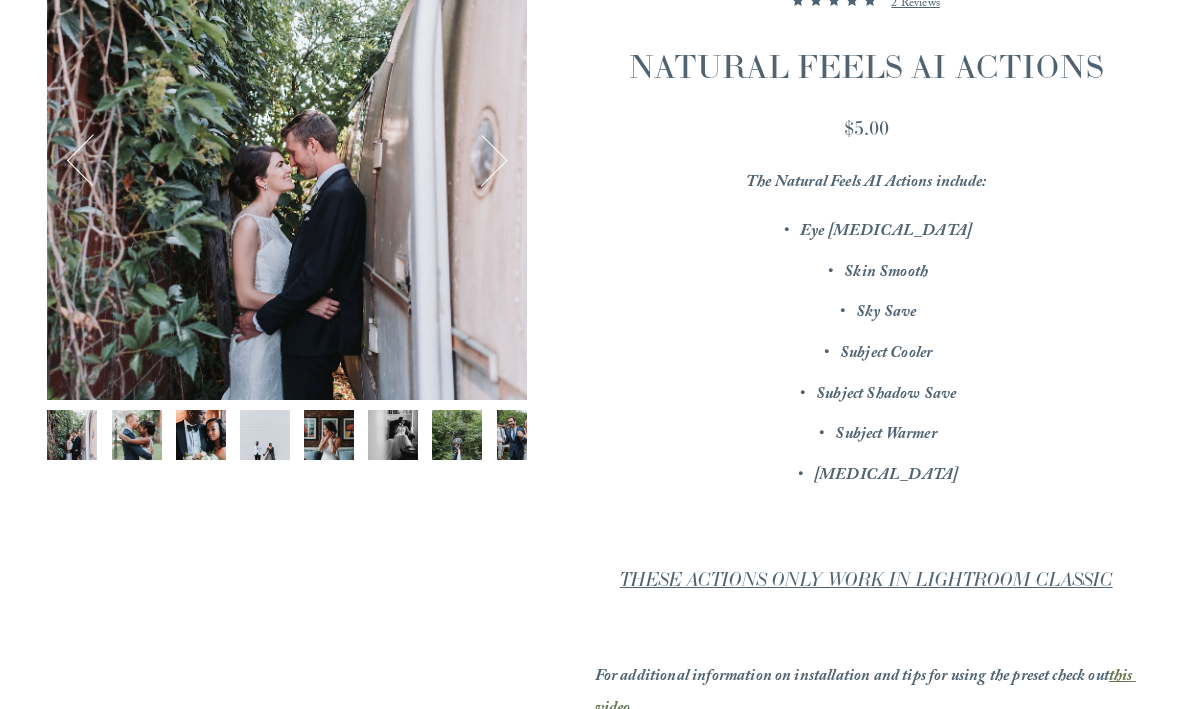 scroll, scrollTop: 0, scrollLeft: 0, axis: both 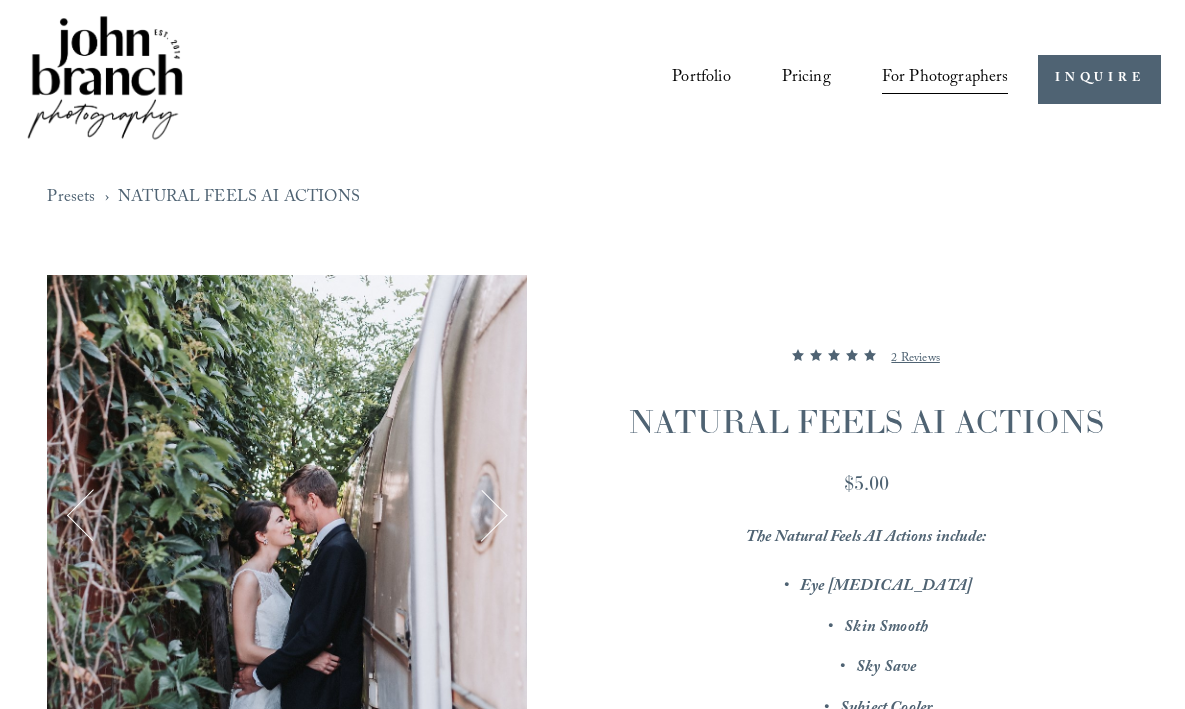 click at bounding box center [105, 79] 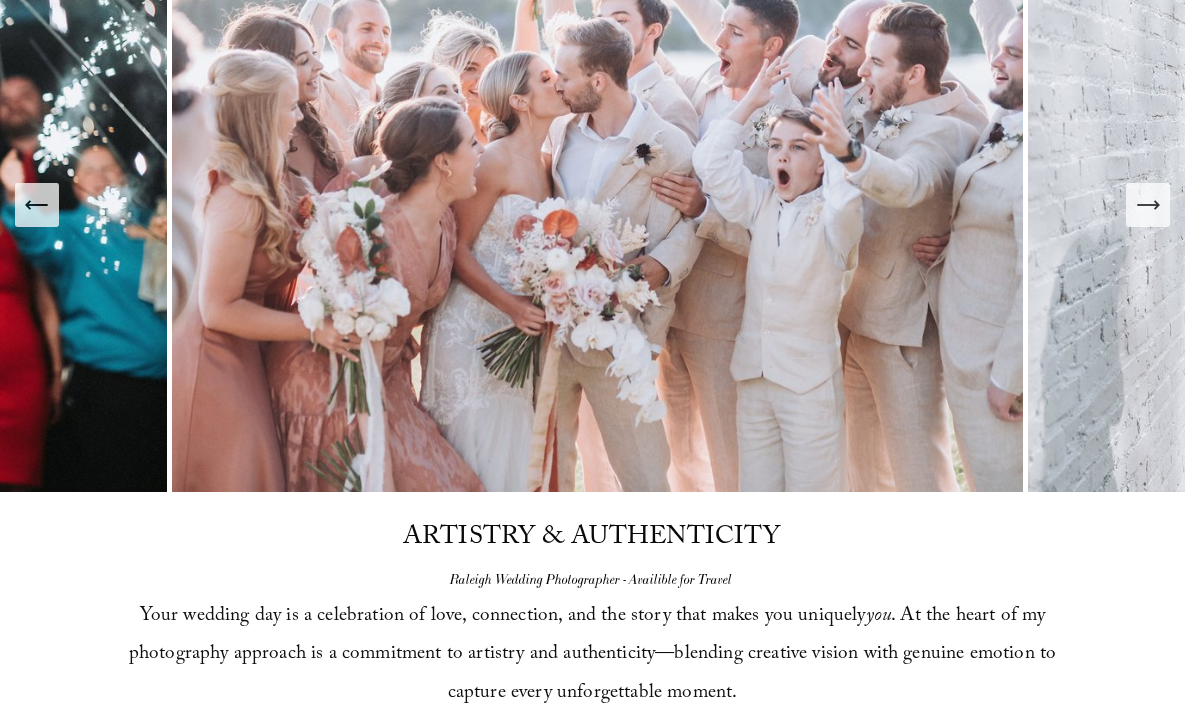 scroll, scrollTop: 248, scrollLeft: 0, axis: vertical 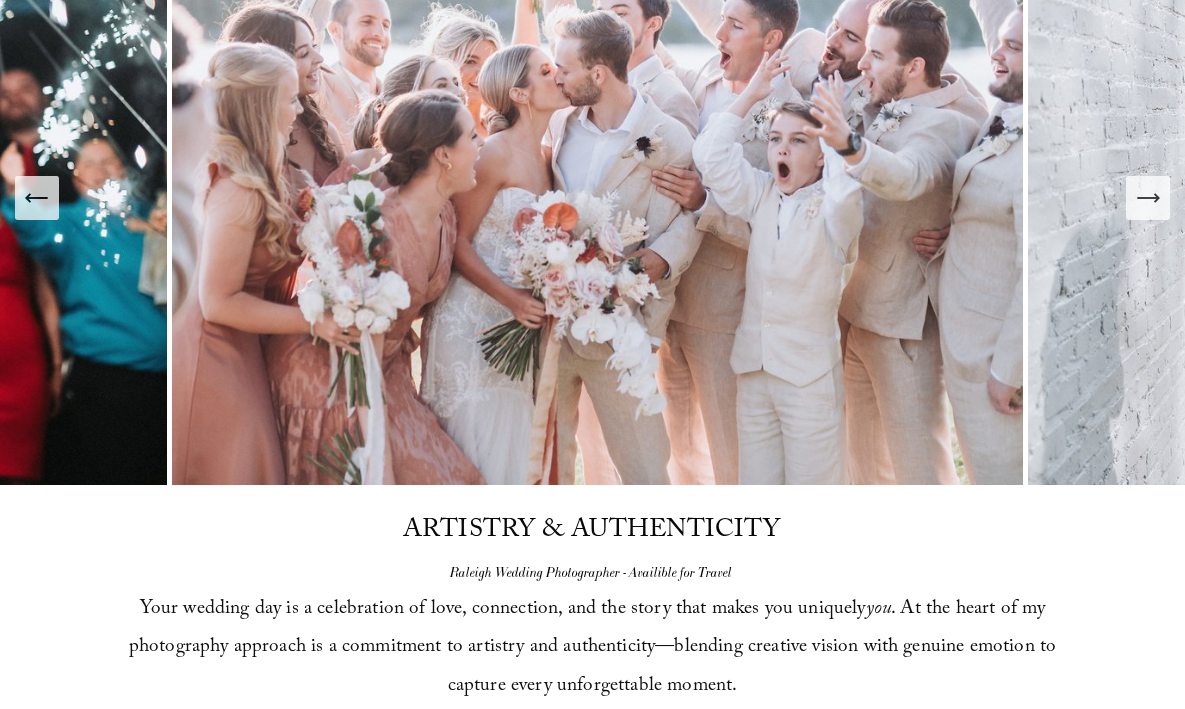 click 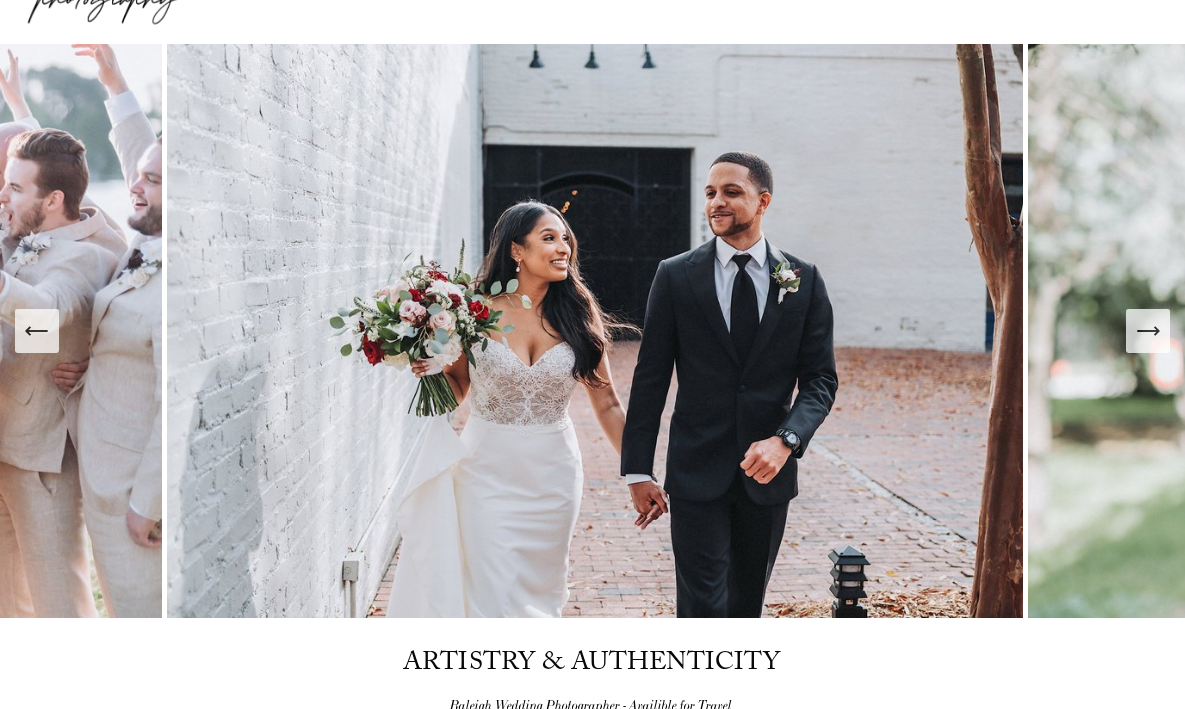 scroll, scrollTop: 91, scrollLeft: 0, axis: vertical 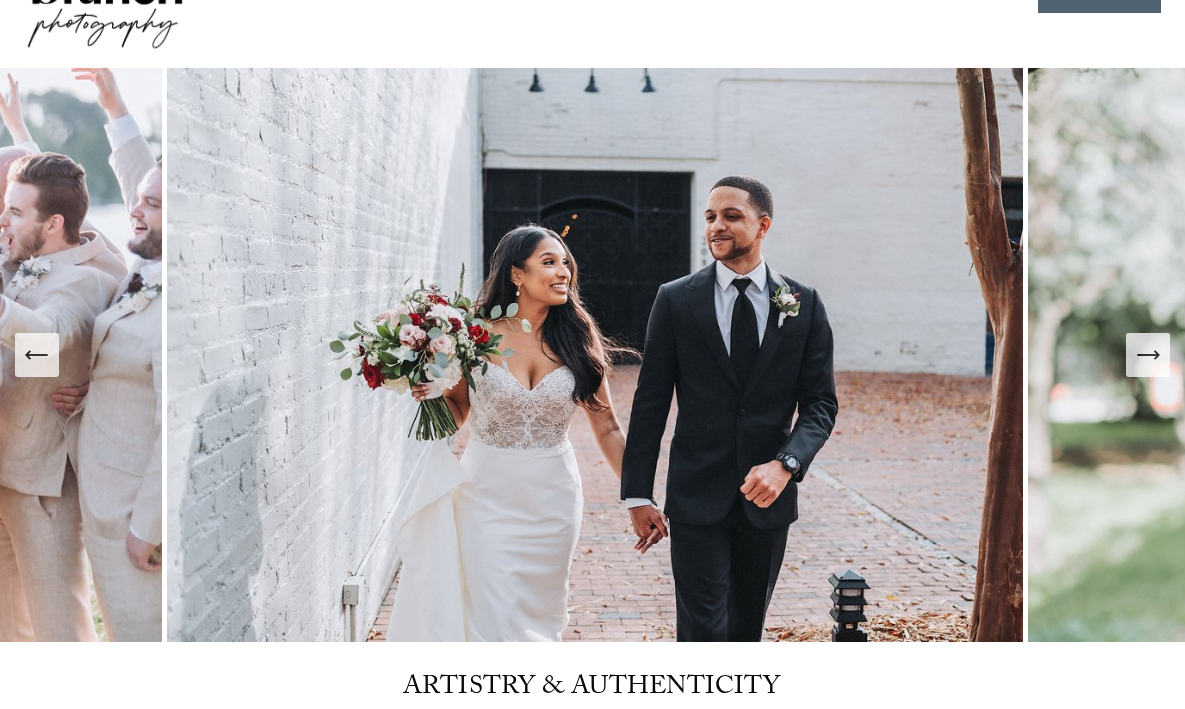click 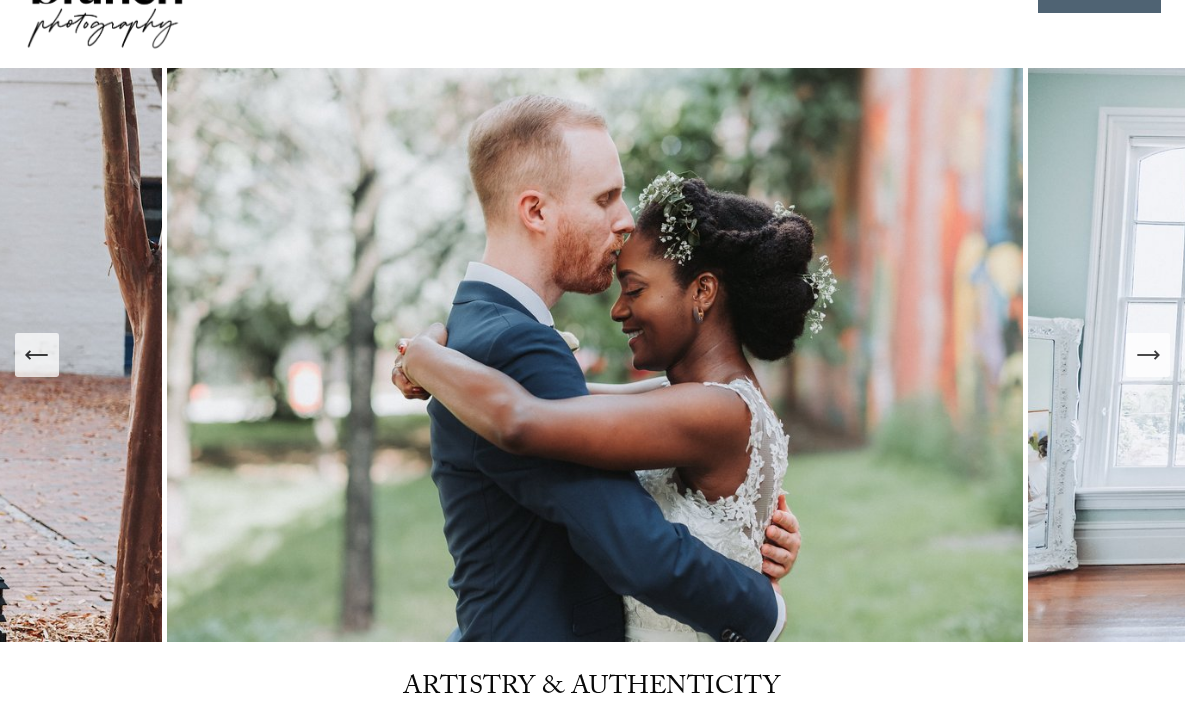 click 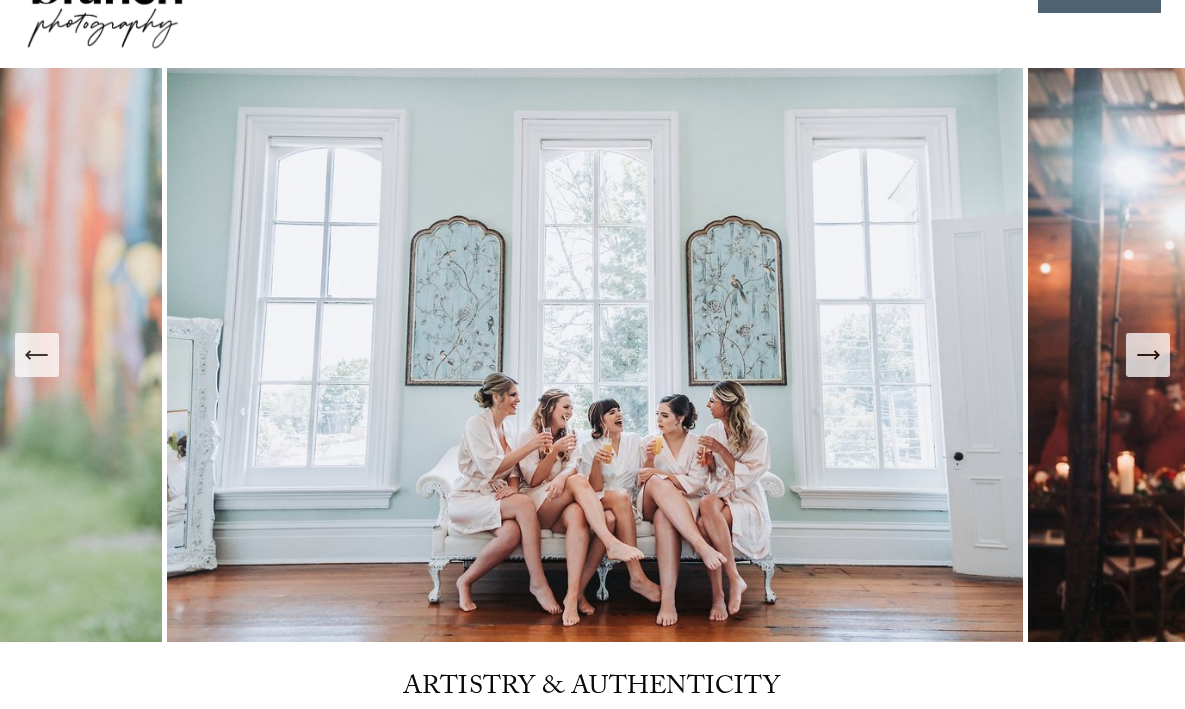 click 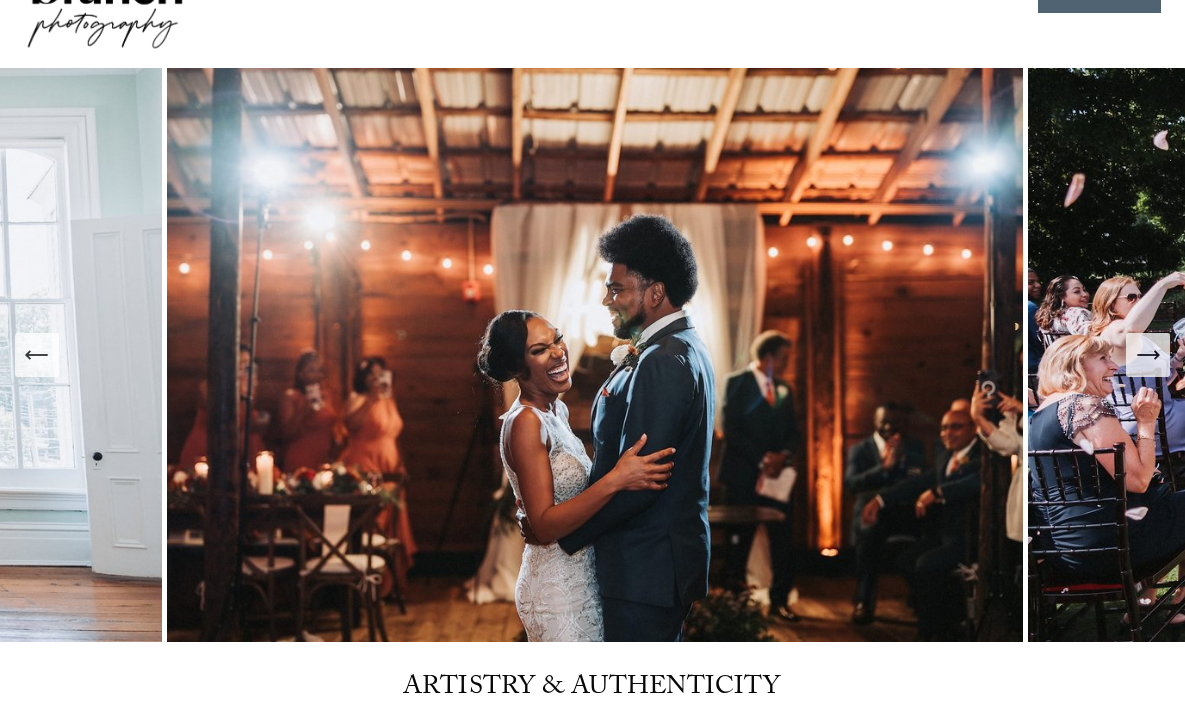 click 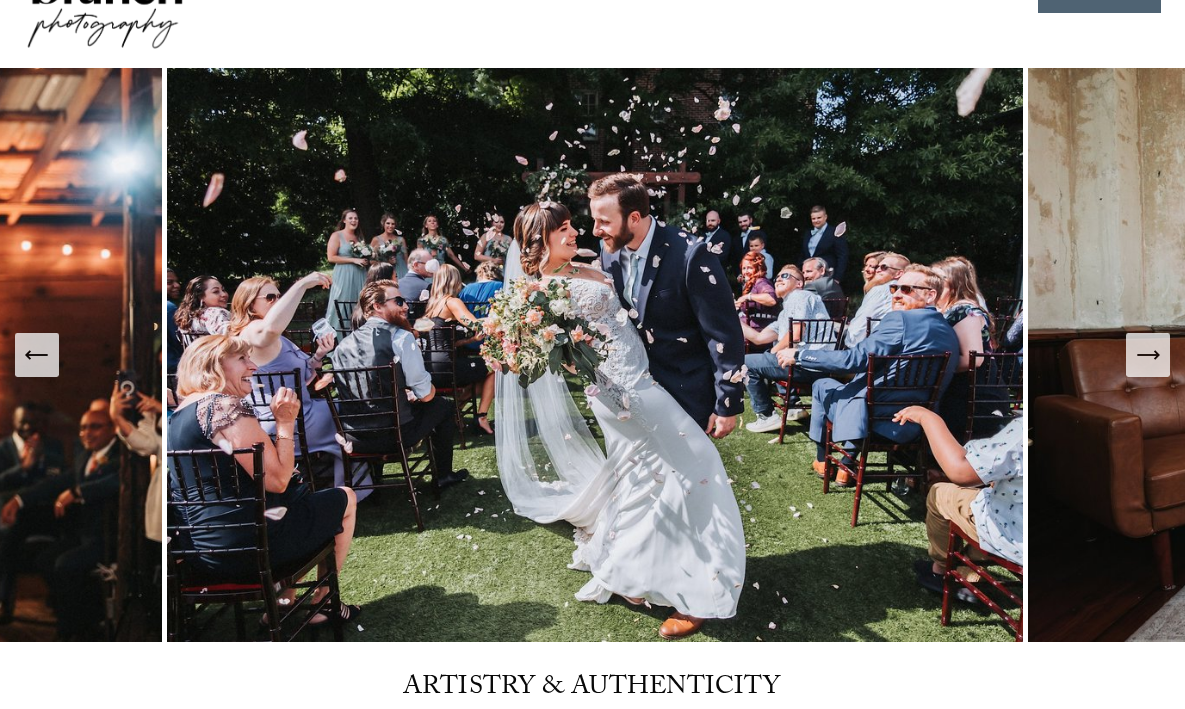 click 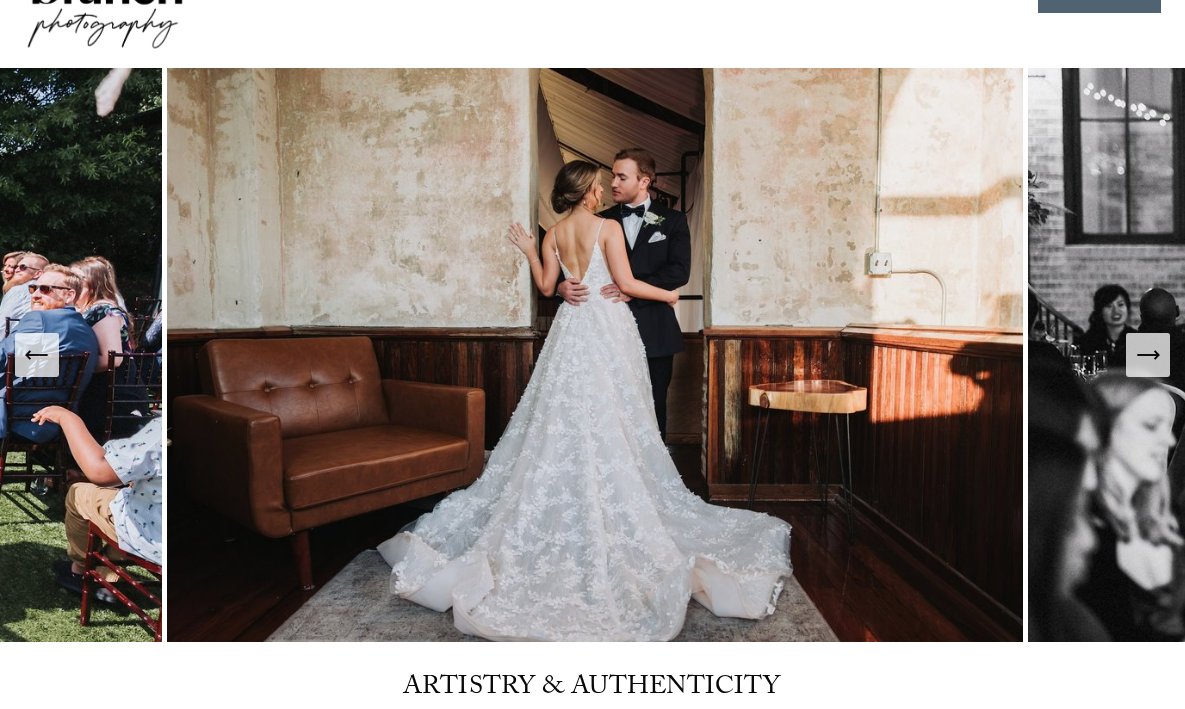 click 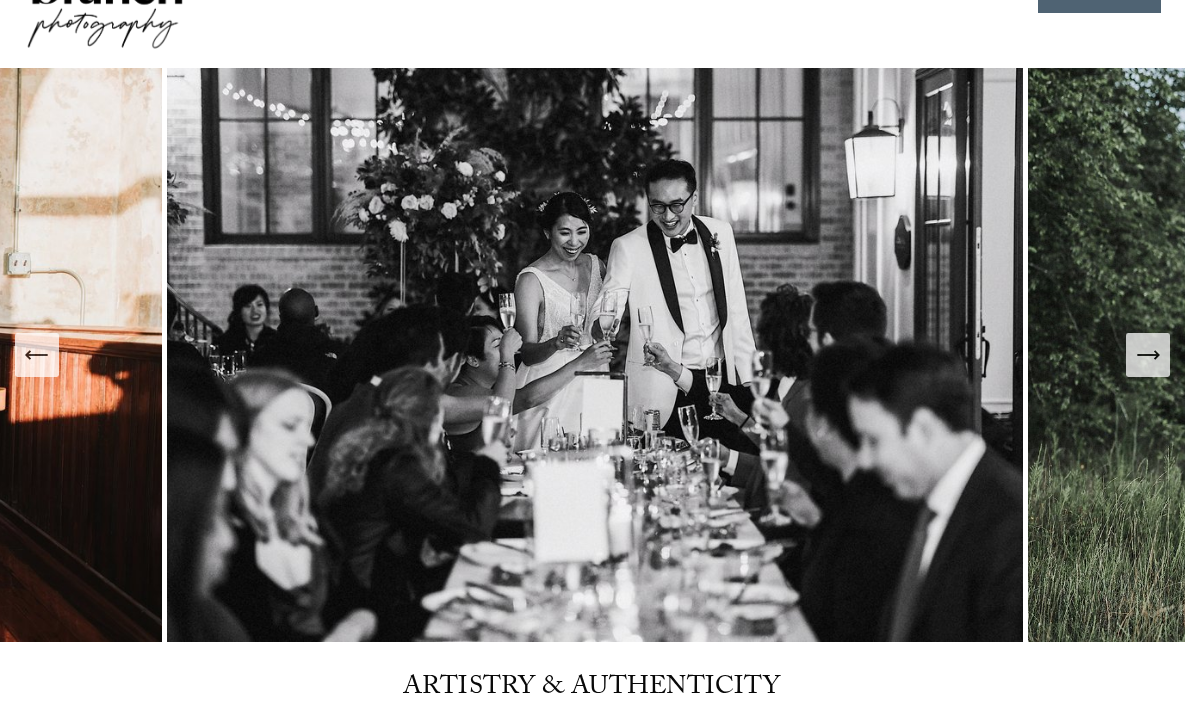 click 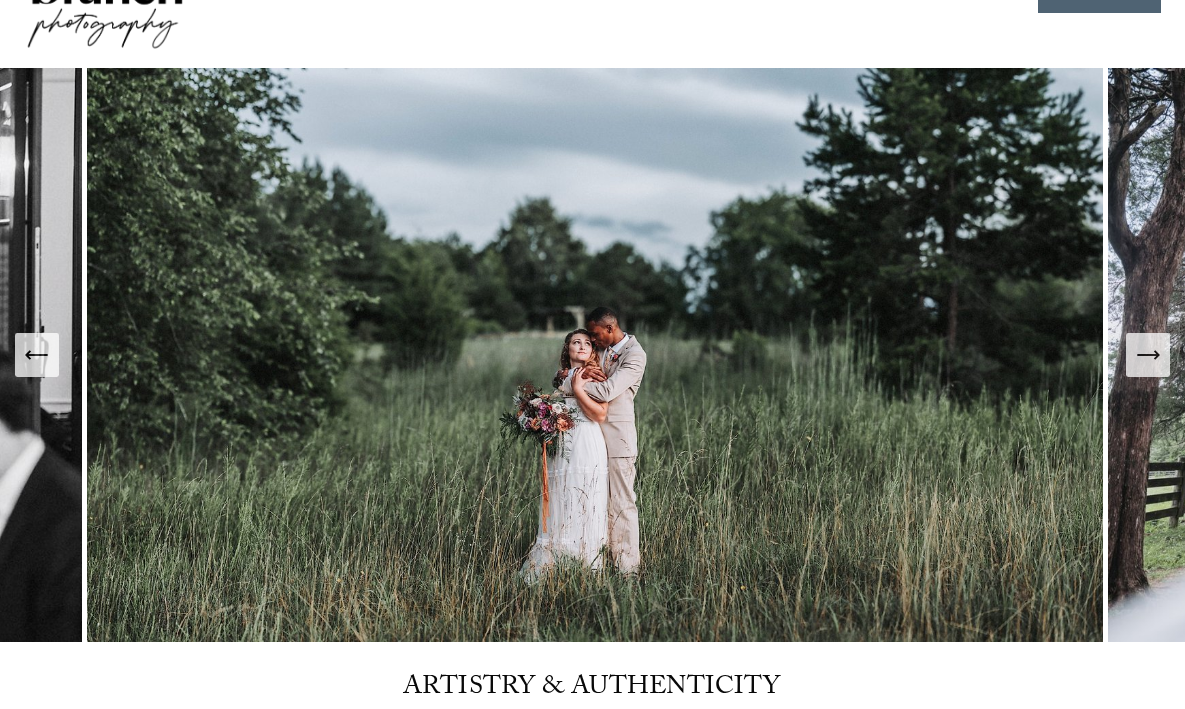 click 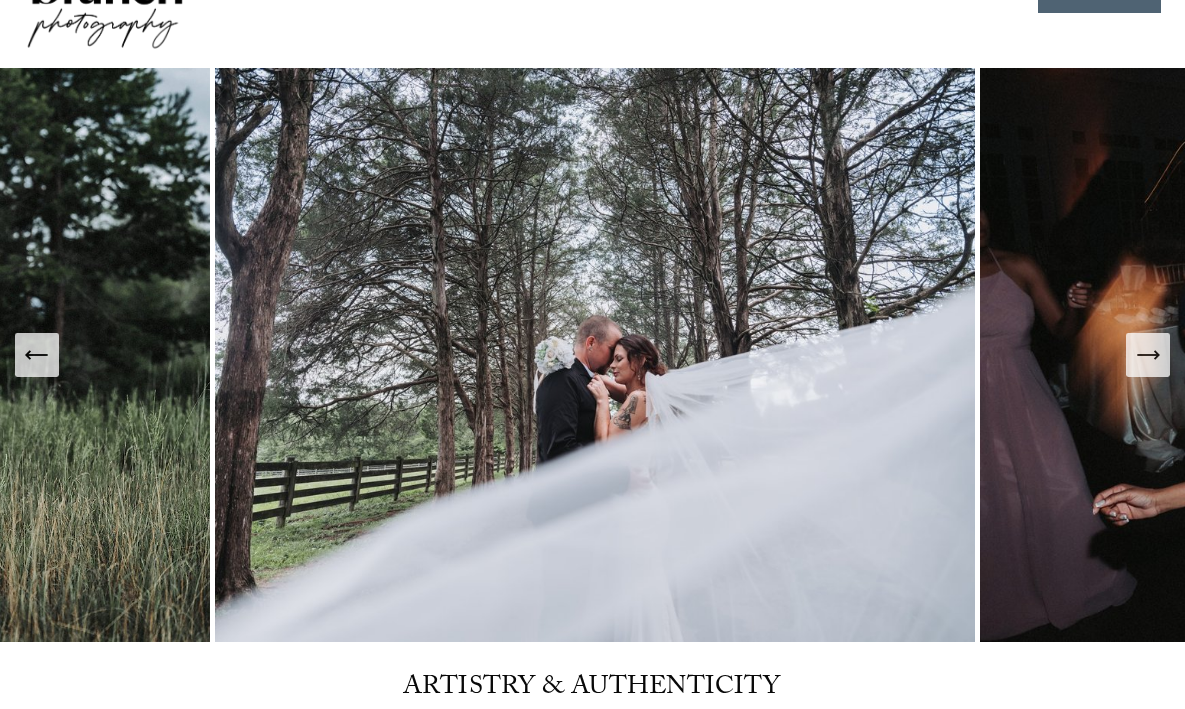 click 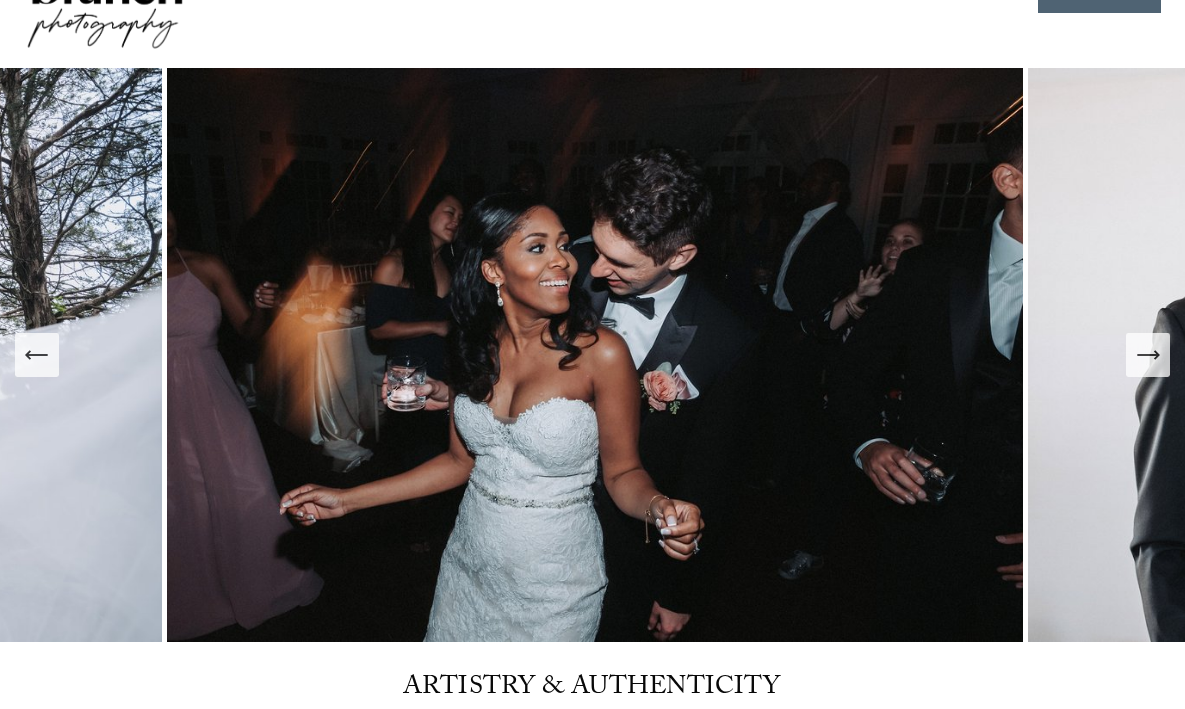 click 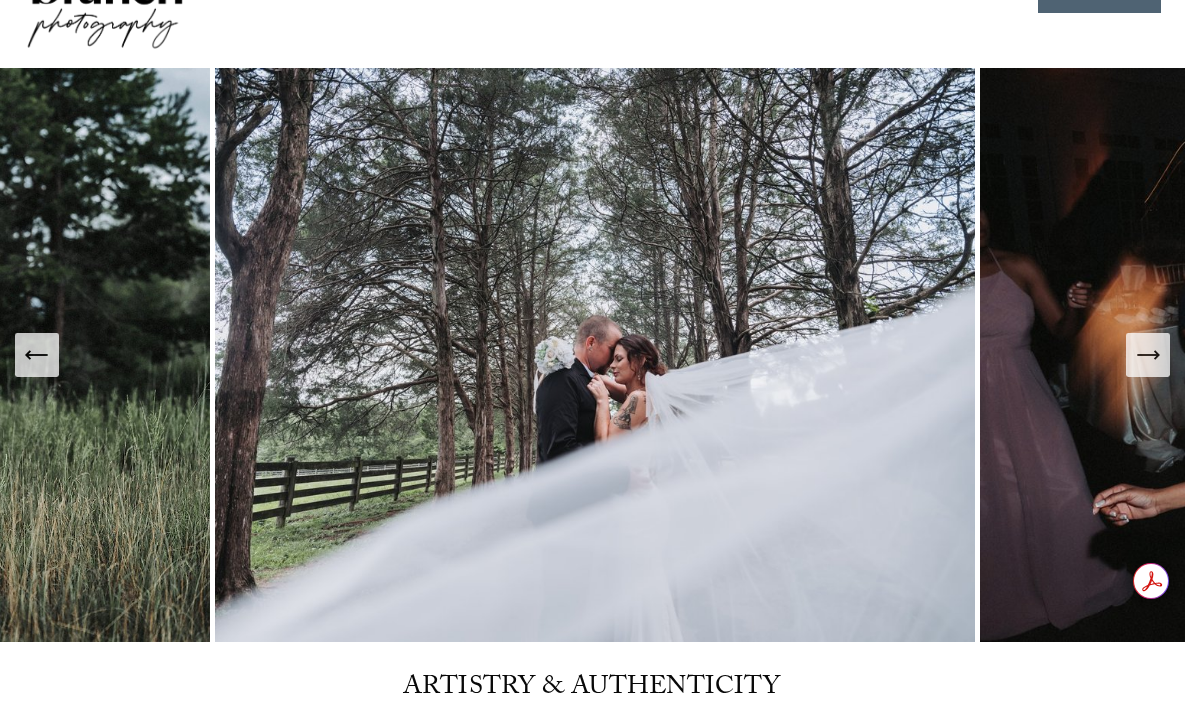 click 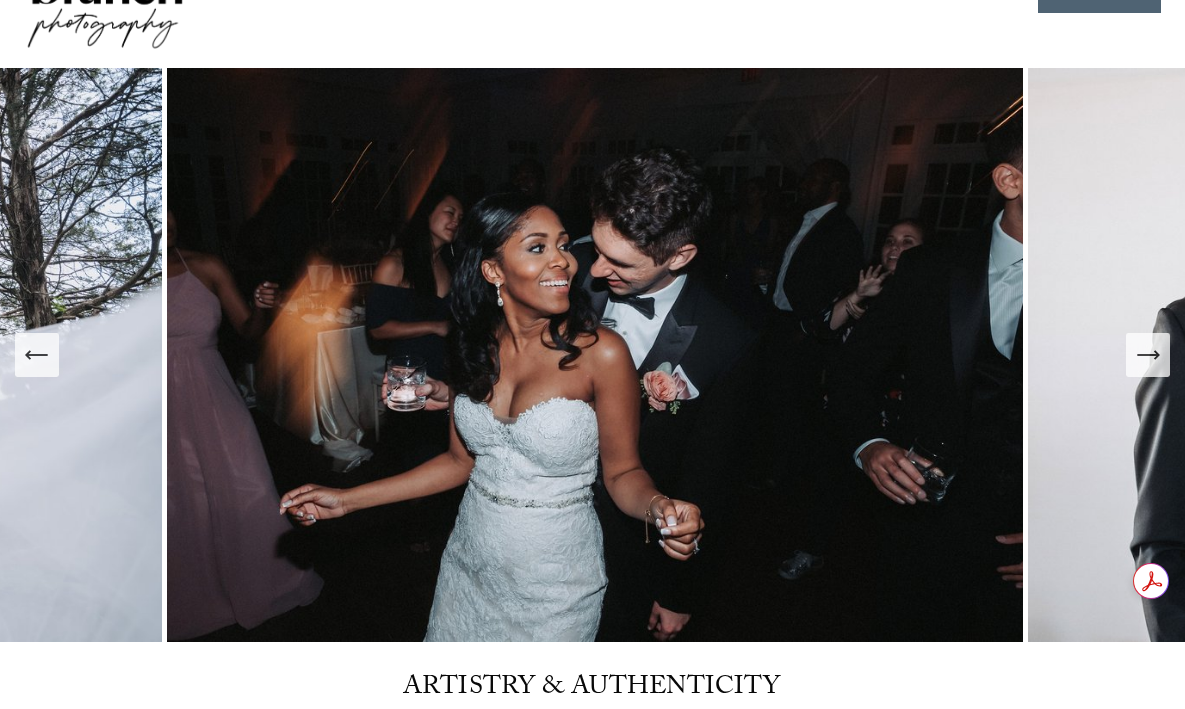 click 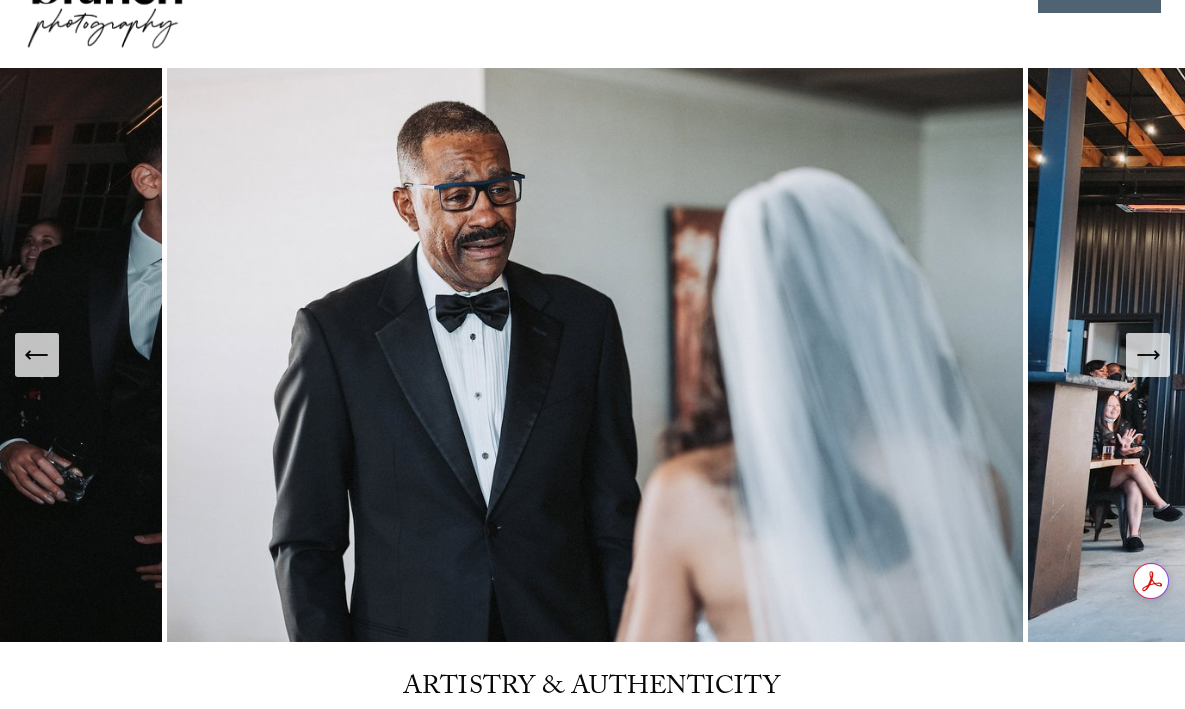 click 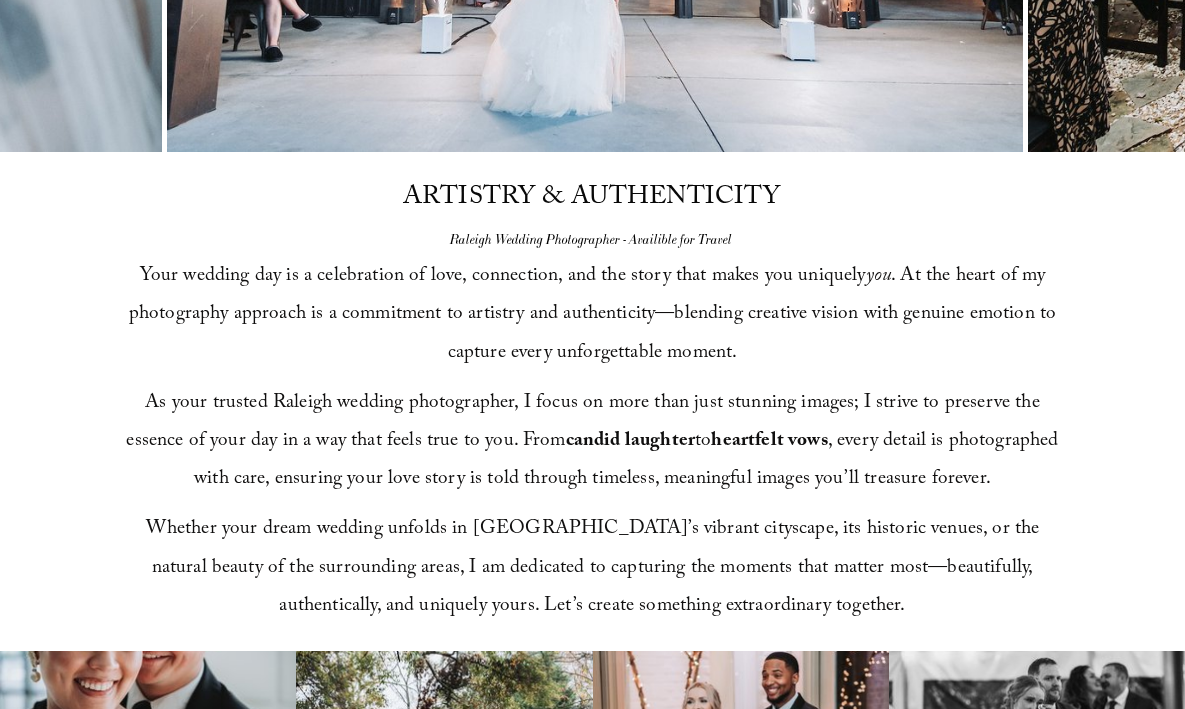 scroll, scrollTop: 0, scrollLeft: 0, axis: both 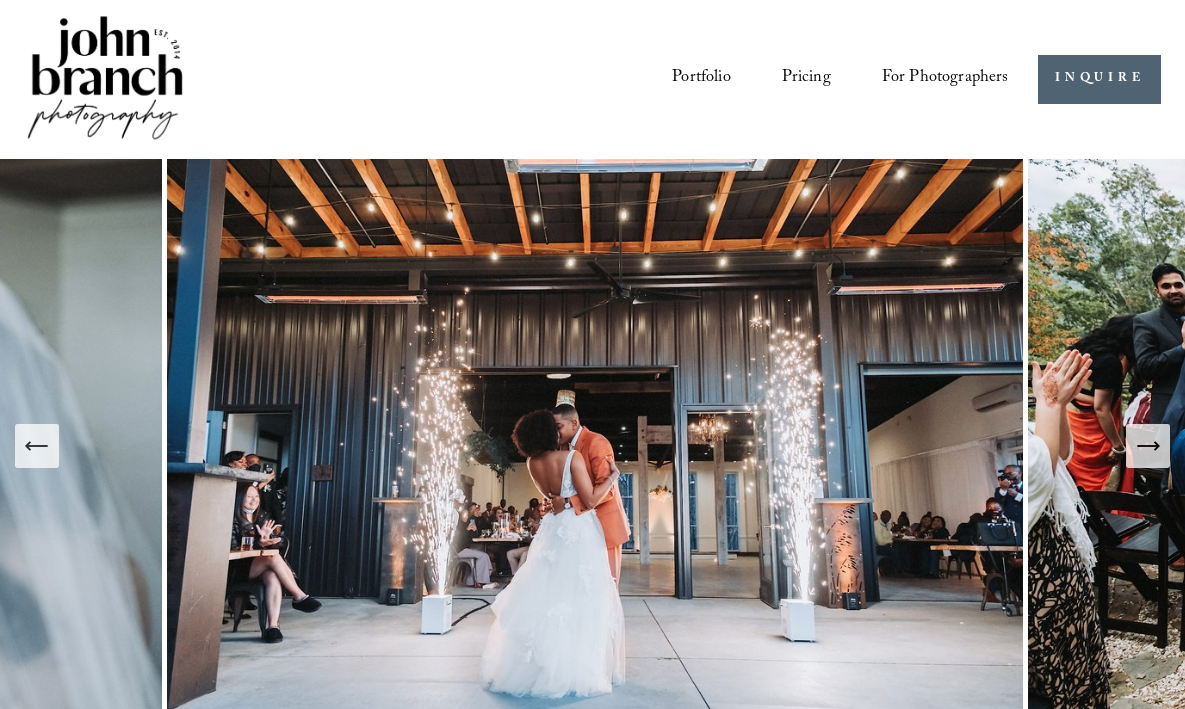 click on "Pricing" at bounding box center [806, 79] 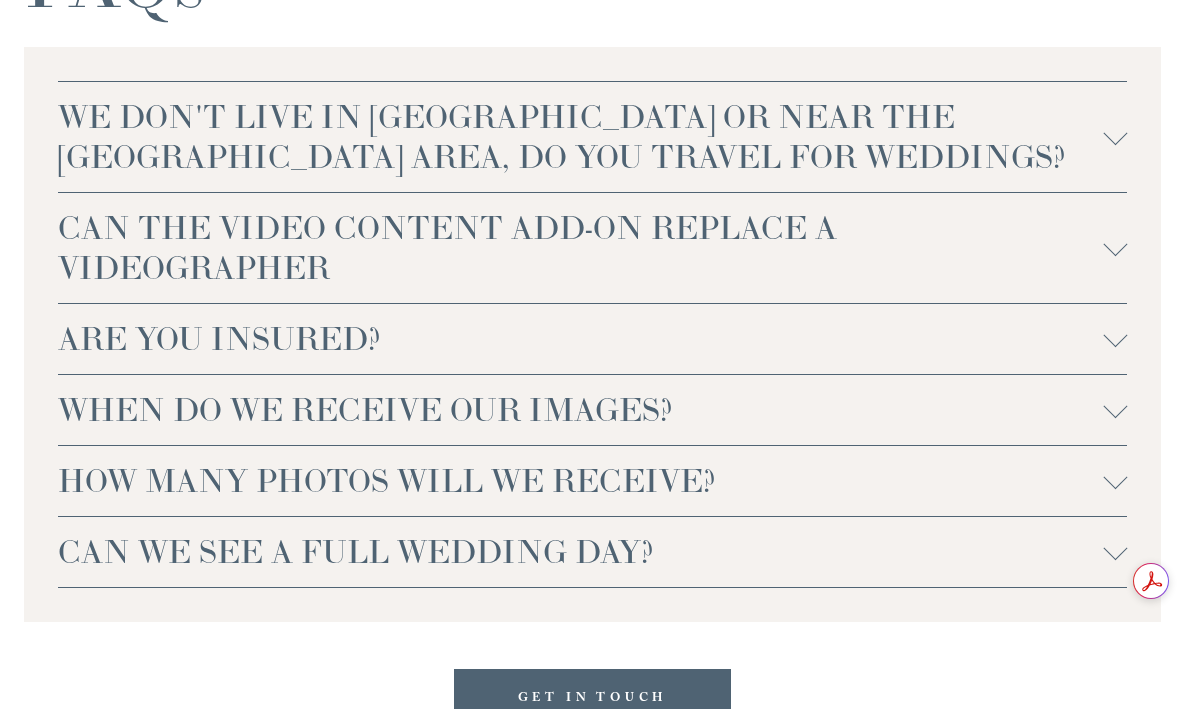 scroll, scrollTop: 4359, scrollLeft: 0, axis: vertical 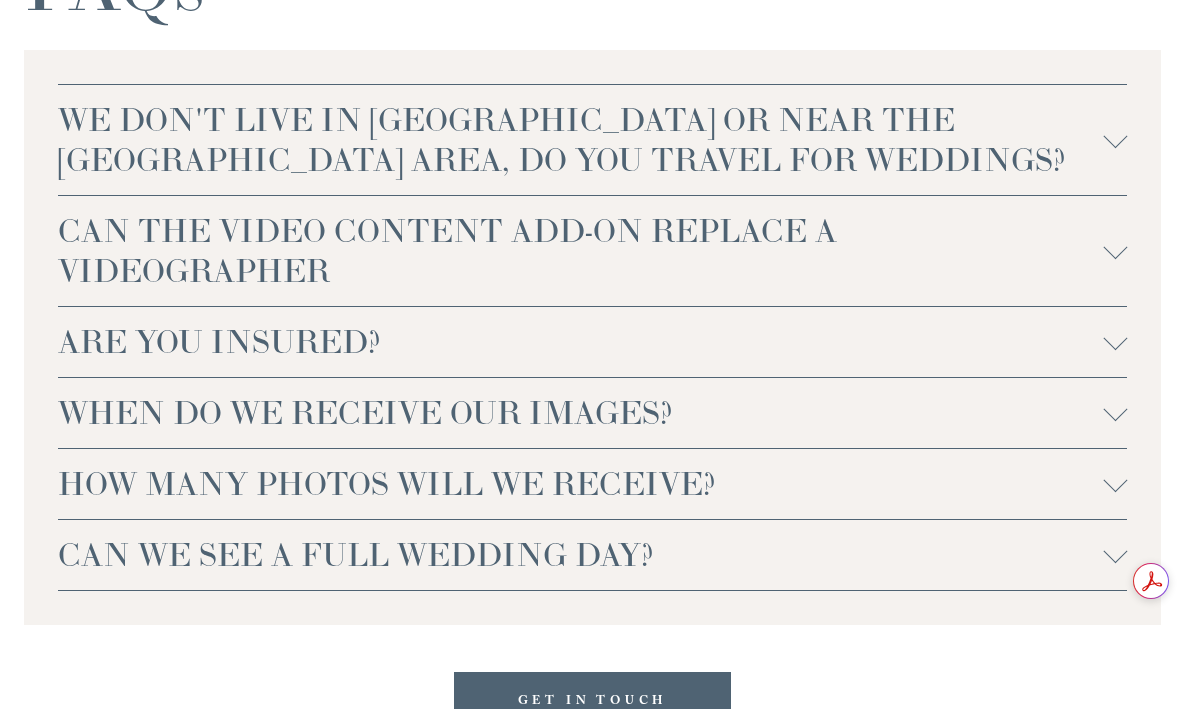click on "CAN THE VIDEO CONTENT ADD-ON REPLACE A VIDEOGRAPHER" at bounding box center (580, 251) 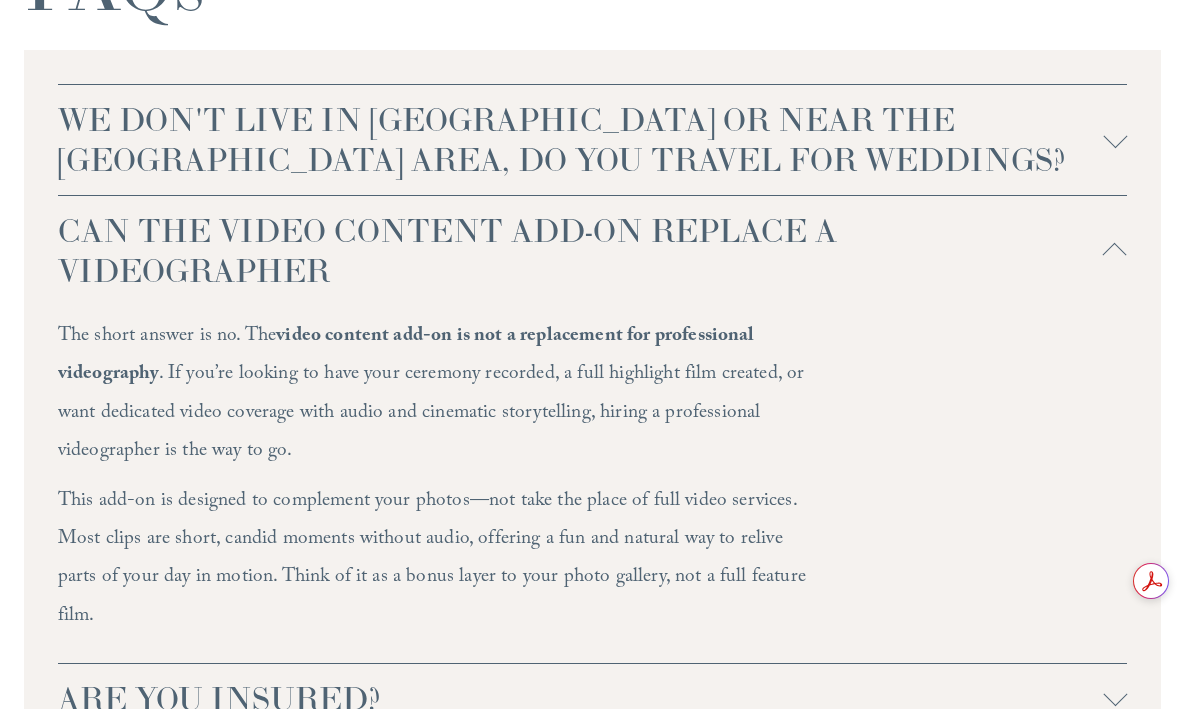 click on "CAN THE VIDEO CONTENT ADD-ON REPLACE A VIDEOGRAPHER" at bounding box center (580, 251) 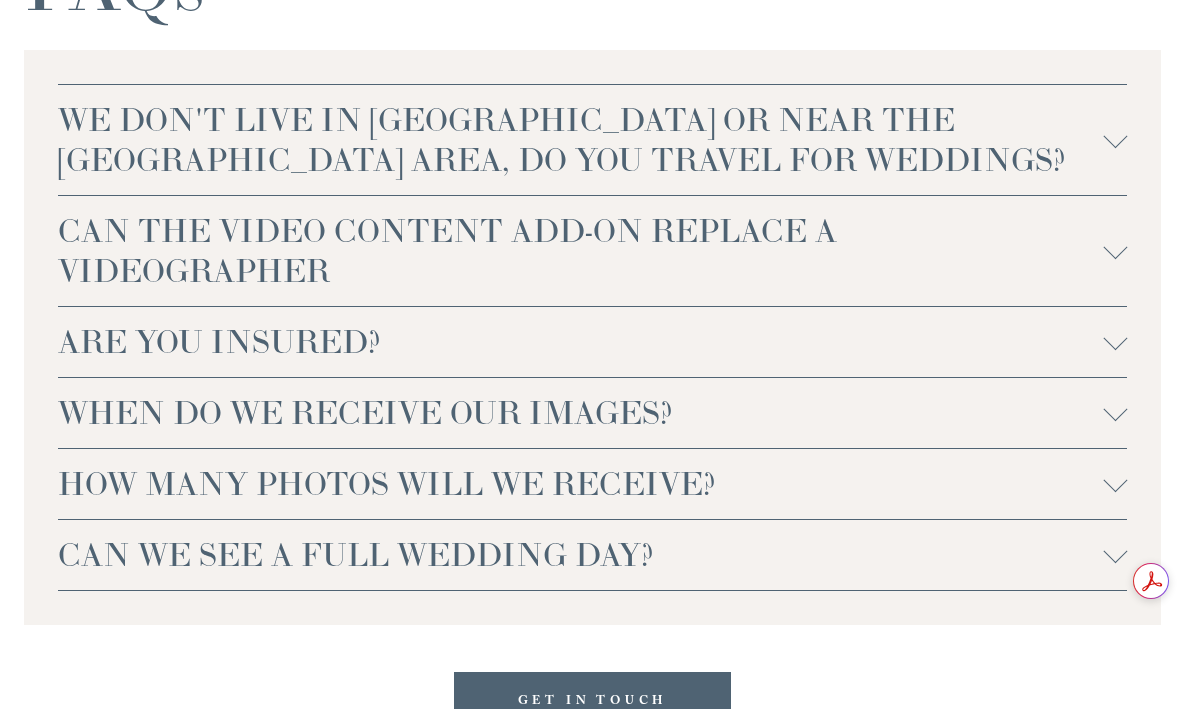 click on "ARE YOU INSURED?" at bounding box center (580, 342) 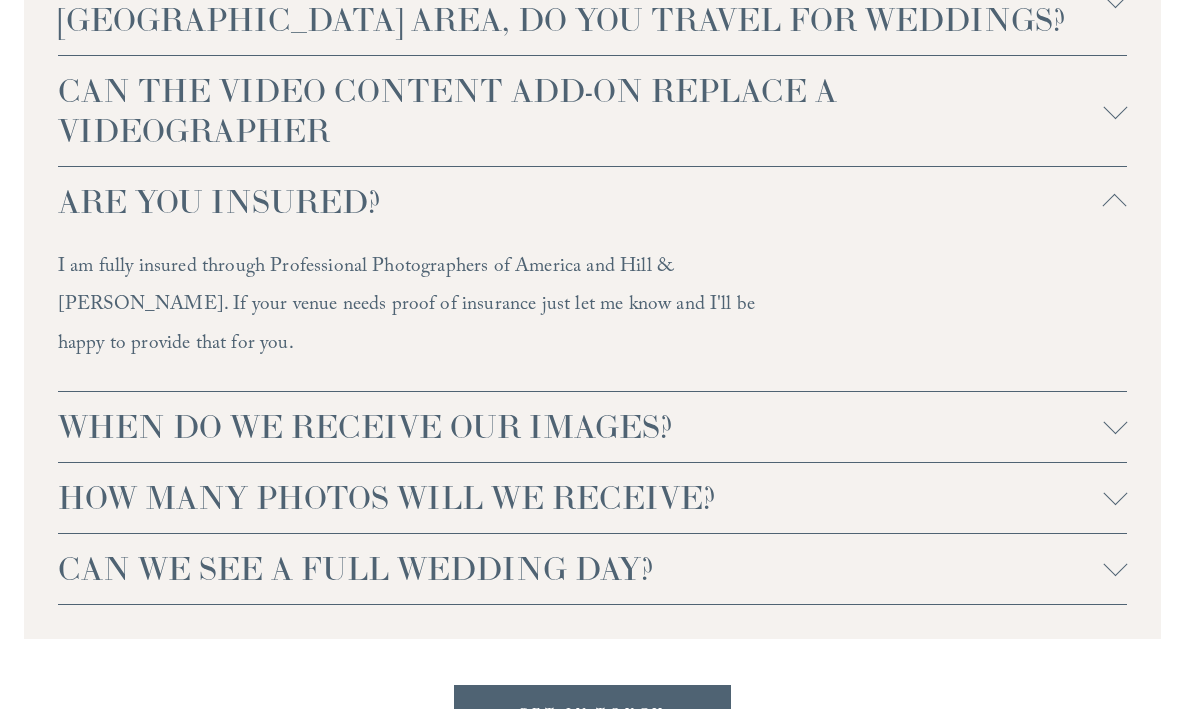 scroll, scrollTop: 4520, scrollLeft: 0, axis: vertical 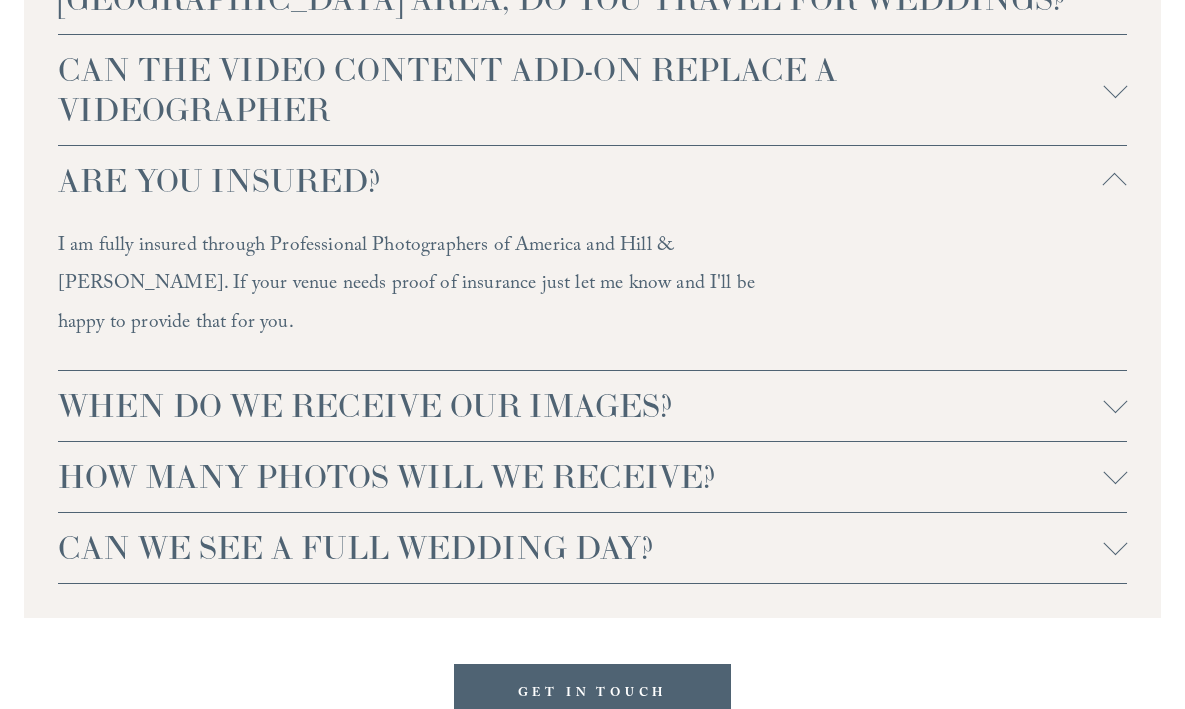 click on "ARE YOU INSURED?" at bounding box center (580, 181) 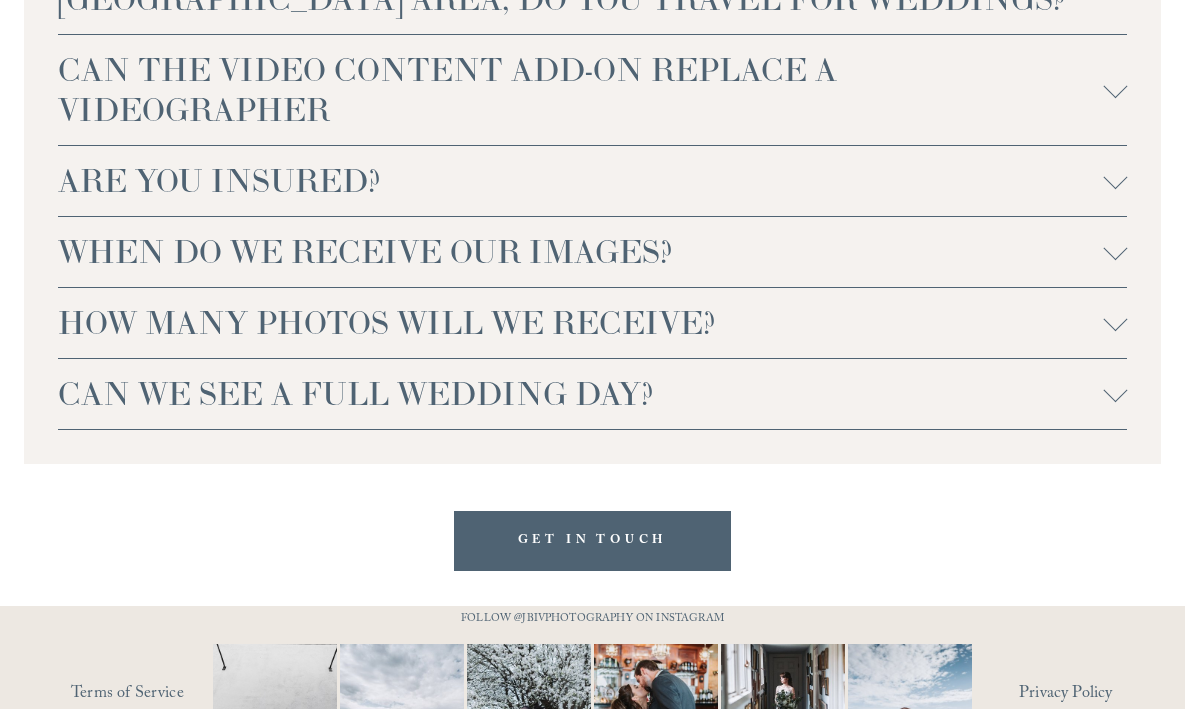 click on "WHEN DO WE RECEIVE OUR IMAGES?" at bounding box center (580, 252) 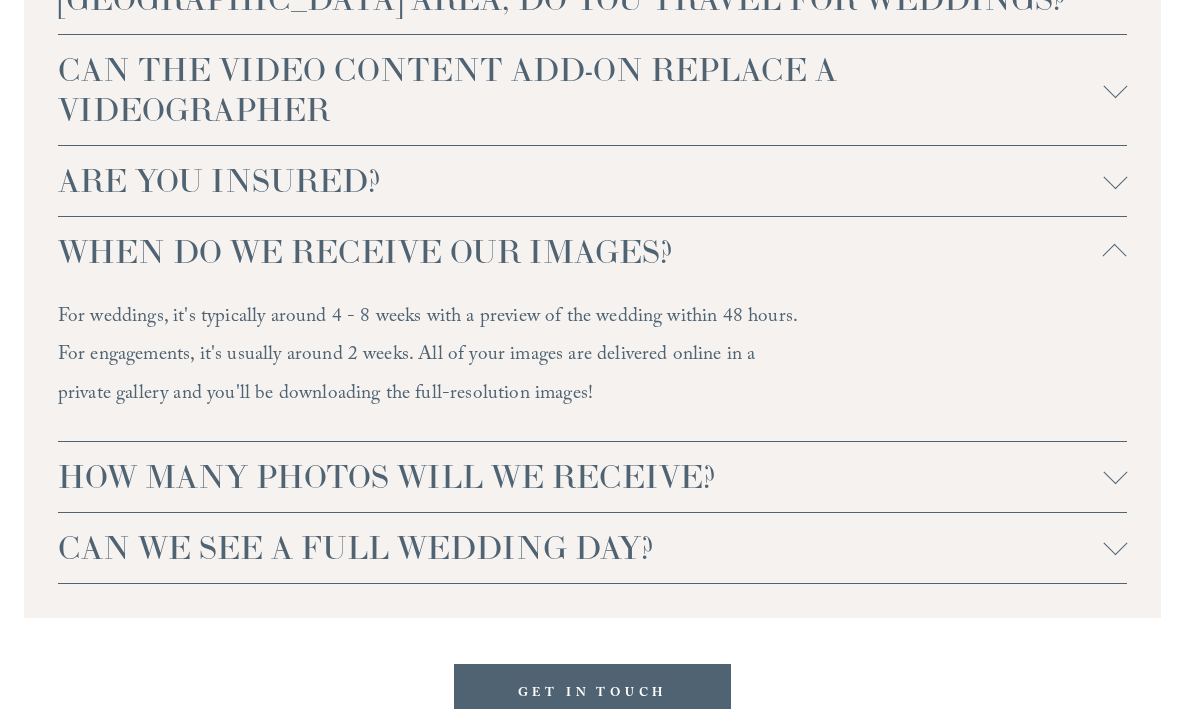 click on "WHEN DO WE RECEIVE OUR IMAGES?" at bounding box center (580, 252) 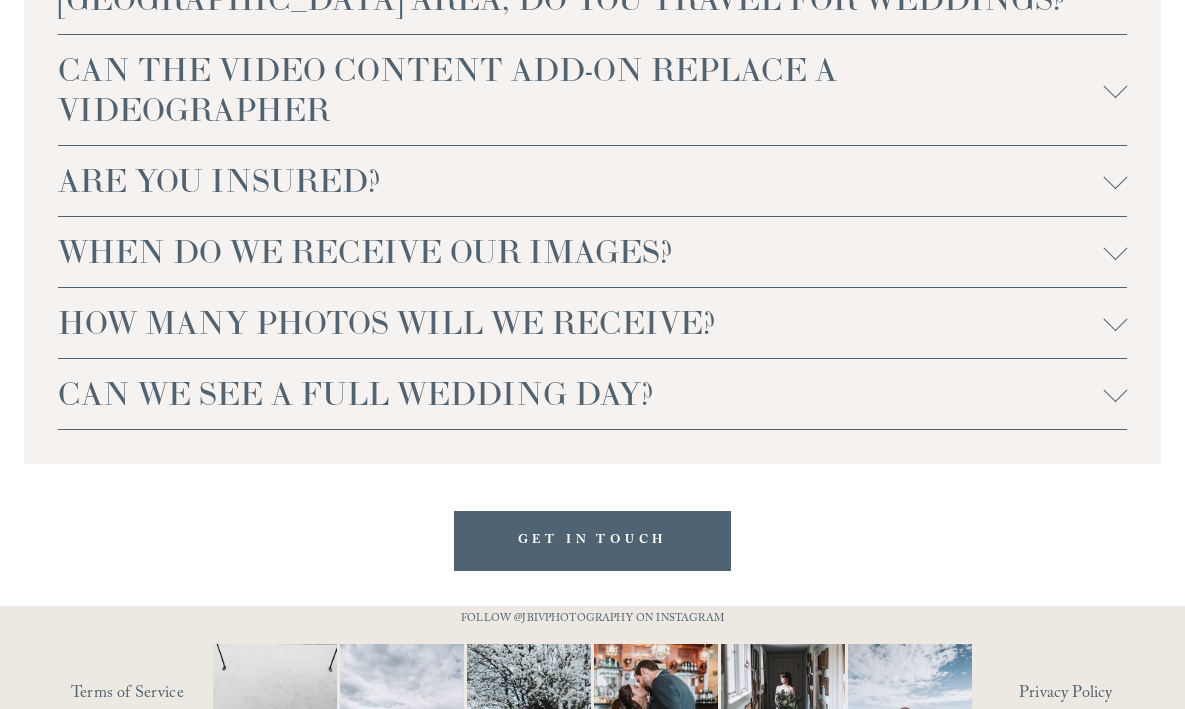 click on "HOW MANY PHOTOS WILL WE RECEIVE?" at bounding box center (580, 323) 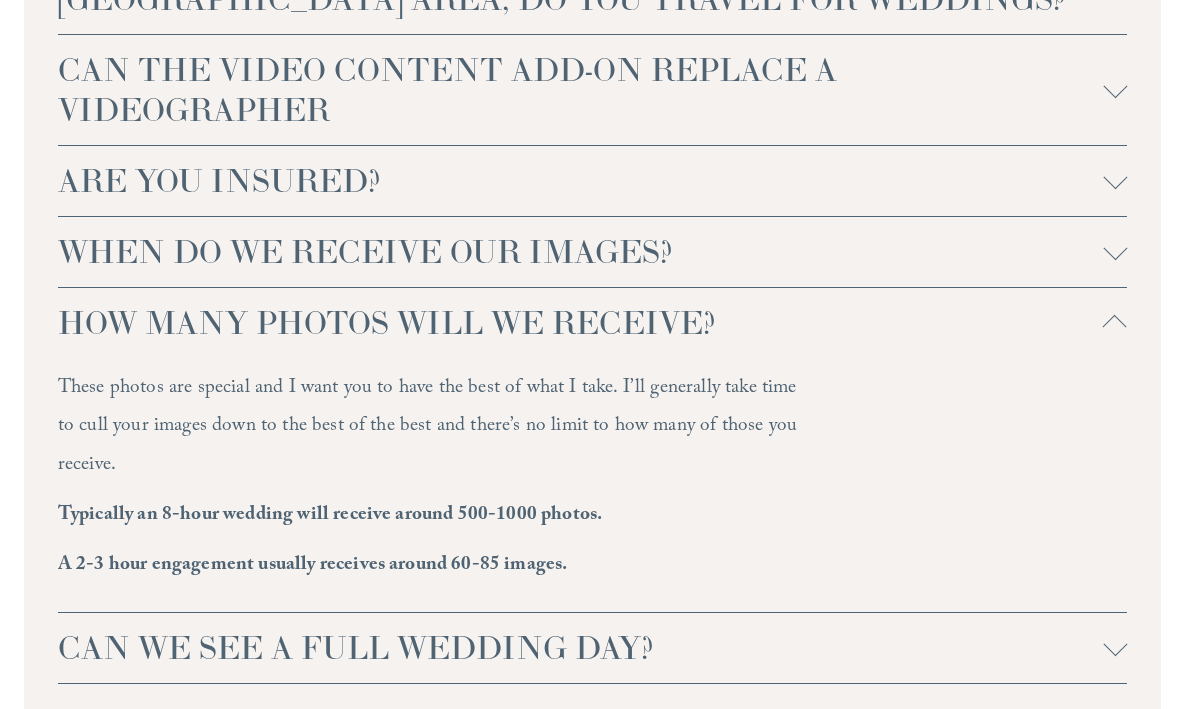 click on "HOW MANY PHOTOS WILL WE RECEIVE?" at bounding box center (580, 323) 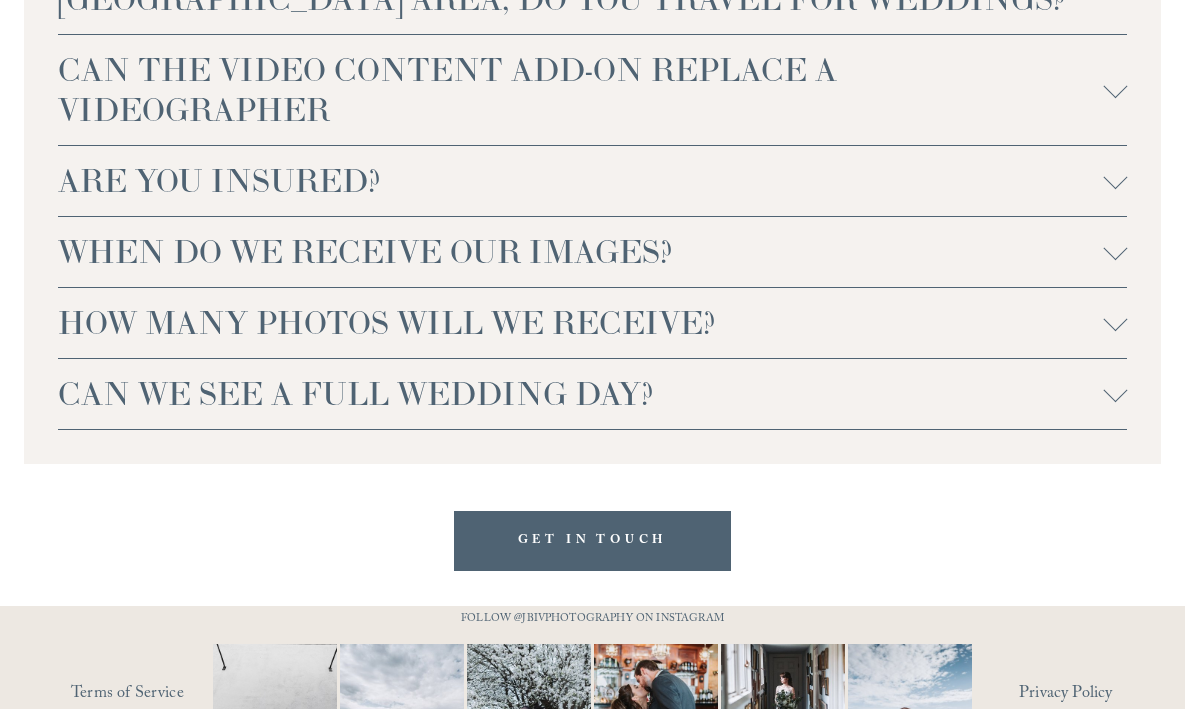 click on "CAN WE SEE A FULL WEDDING DAY?" at bounding box center (580, 394) 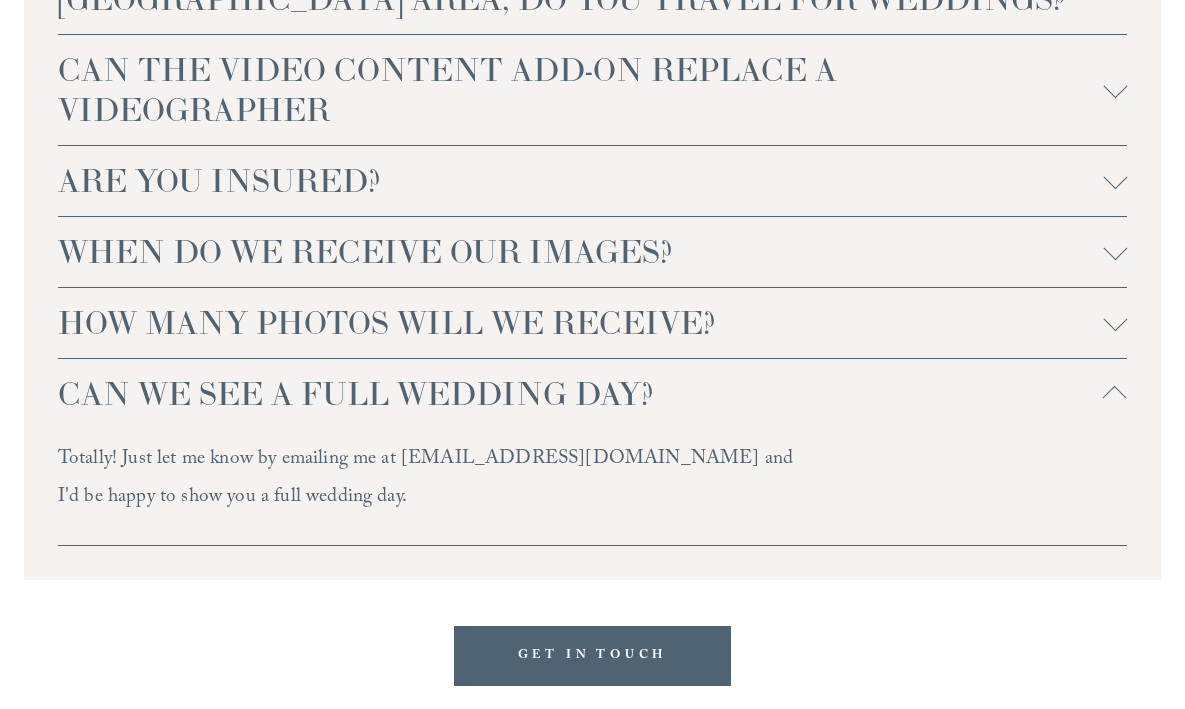 click on "CAN WE SEE A FULL WEDDING DAY?" at bounding box center (580, 394) 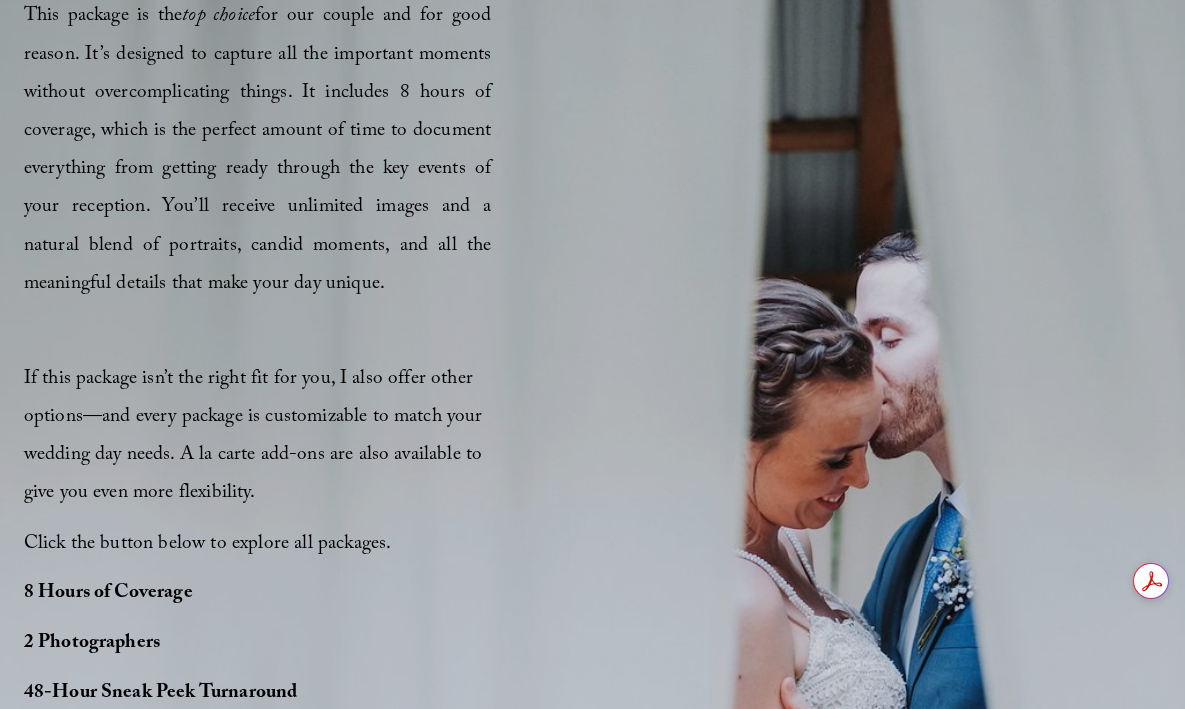 scroll, scrollTop: 0, scrollLeft: 0, axis: both 